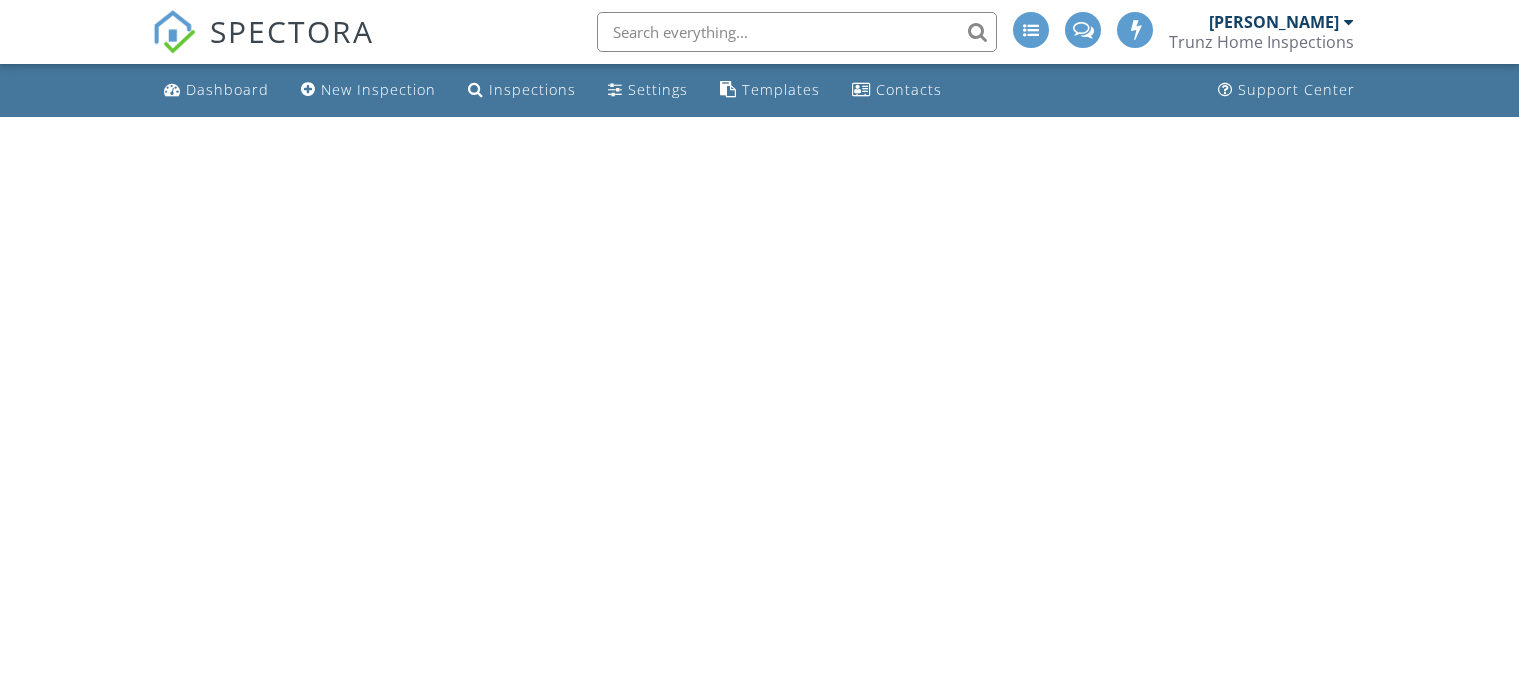 scroll, scrollTop: 0, scrollLeft: 0, axis: both 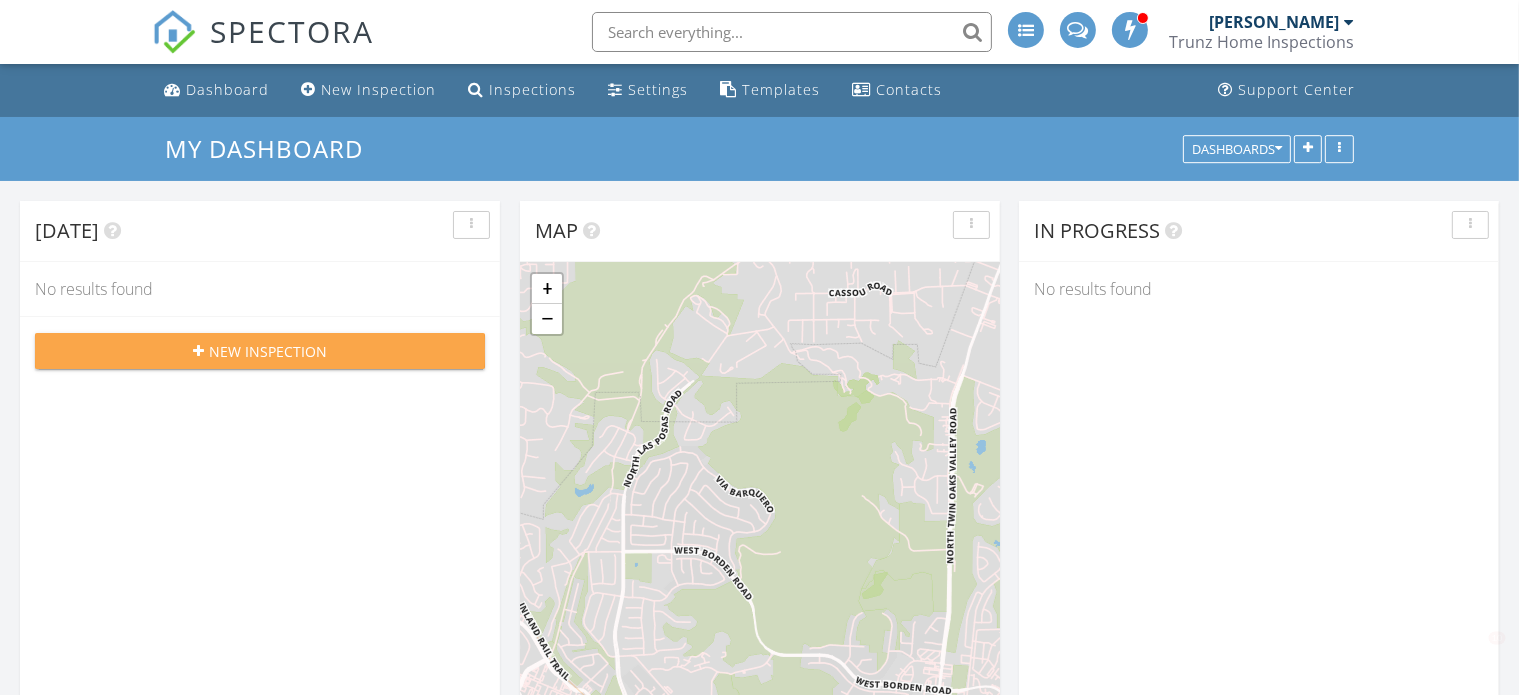 click on "New Inspection" at bounding box center [268, 351] 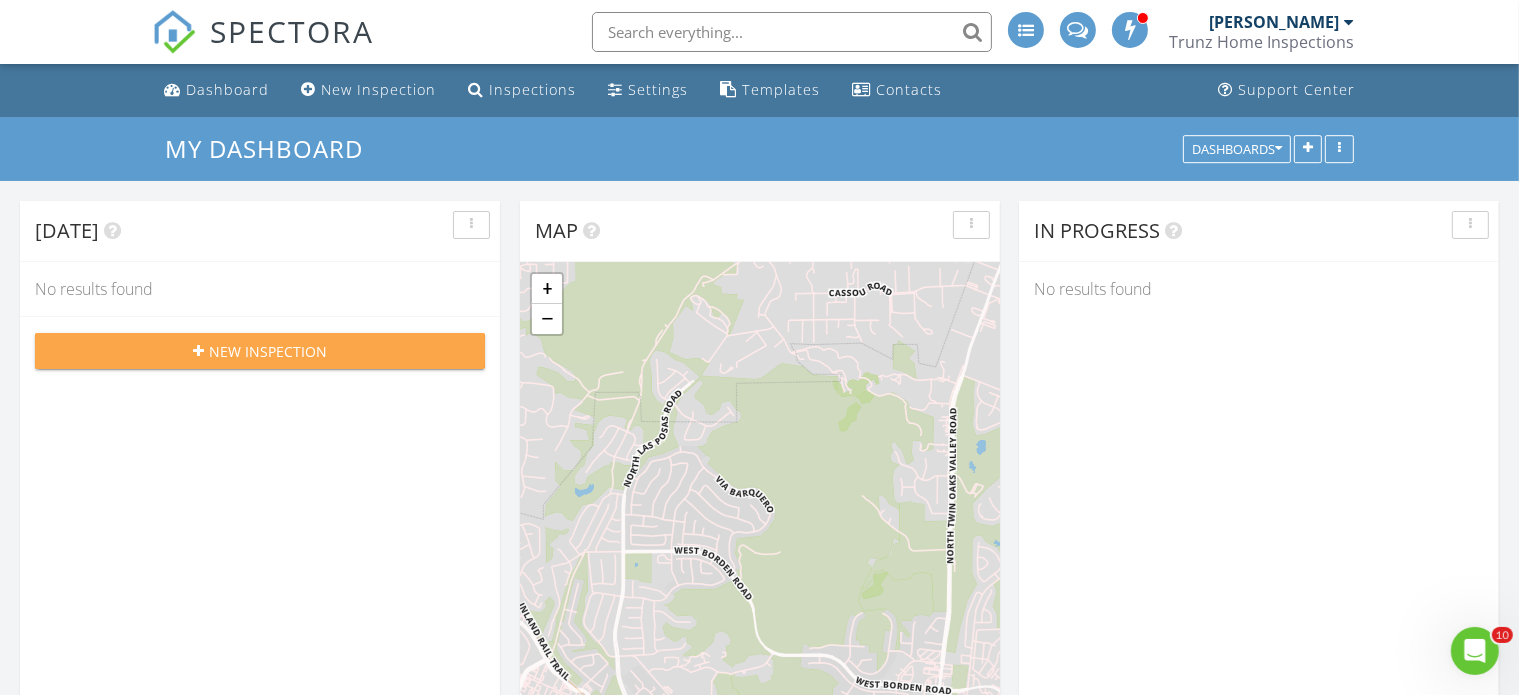 scroll, scrollTop: 0, scrollLeft: 0, axis: both 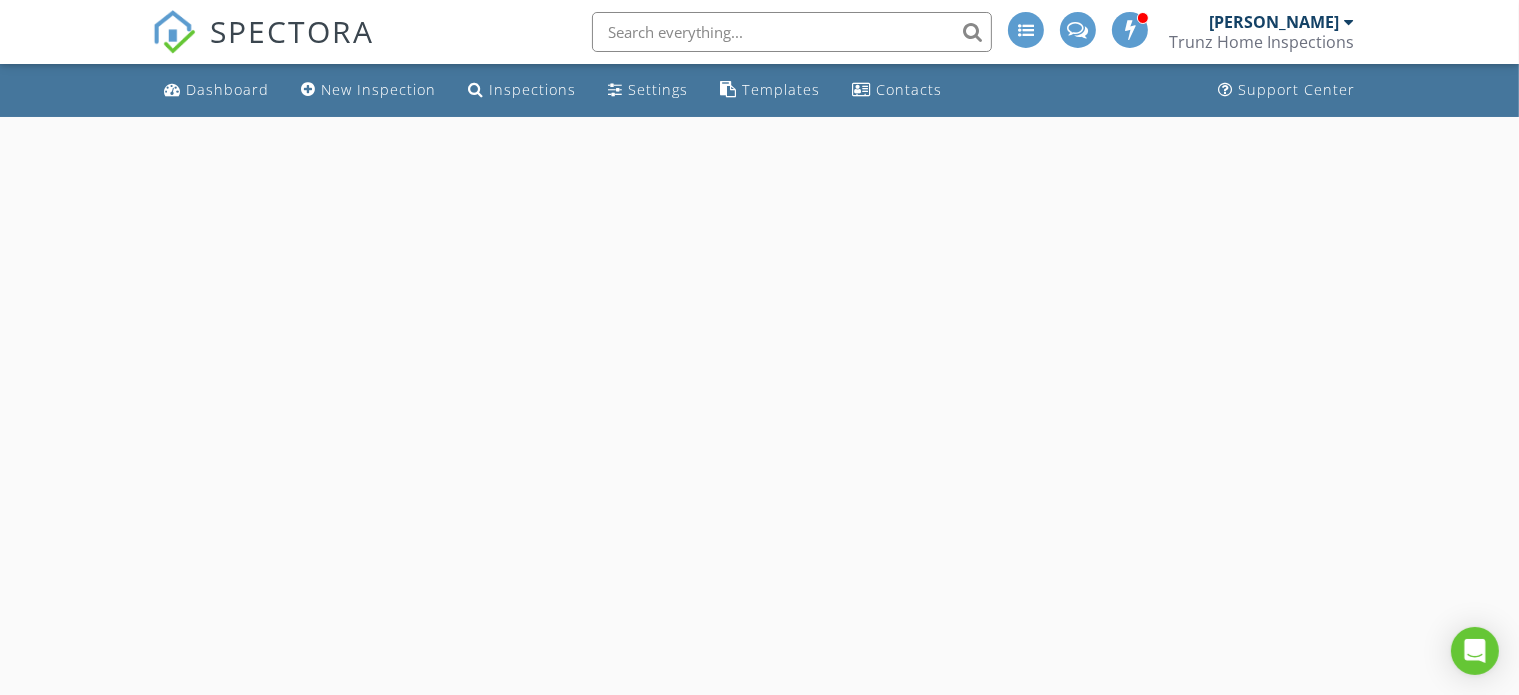 select on "6" 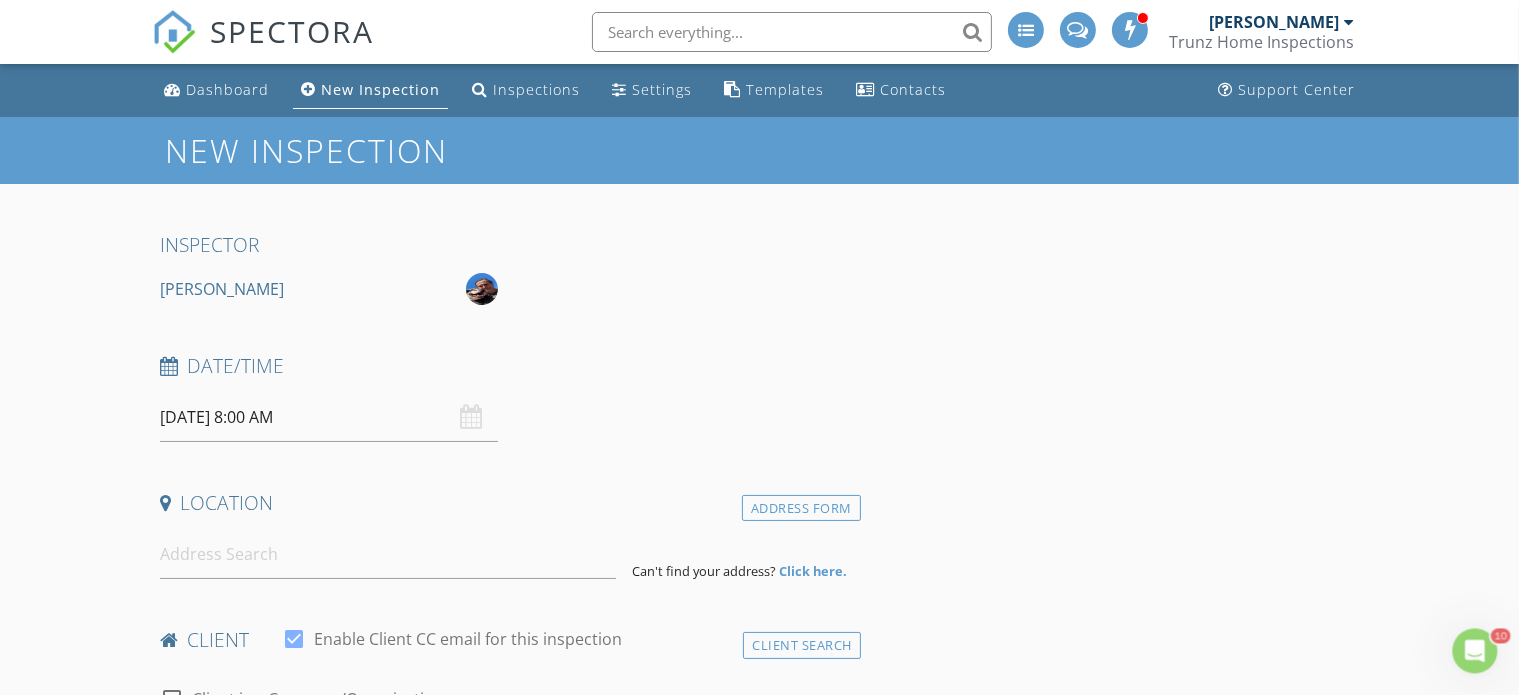 scroll, scrollTop: 0, scrollLeft: 0, axis: both 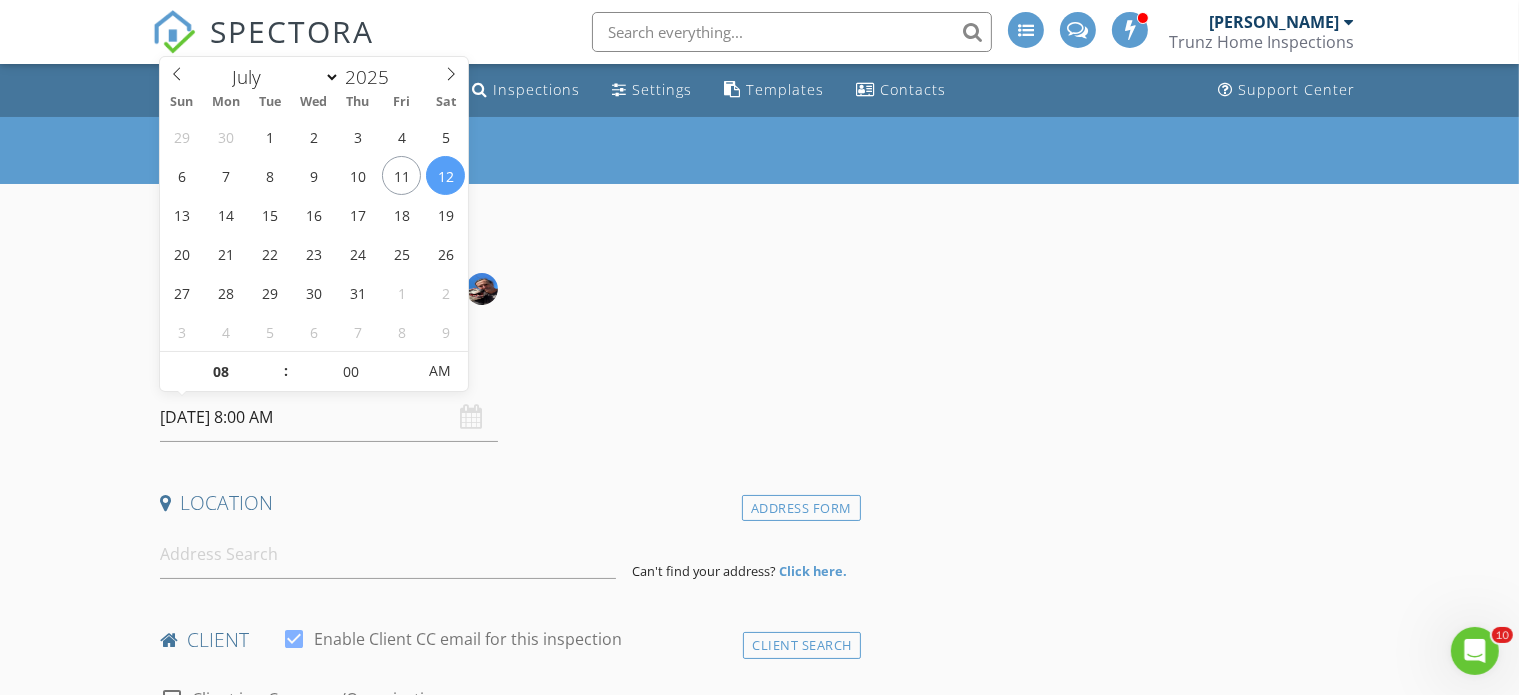 click on "07/12/2025 8:00 AM" at bounding box center (329, 417) 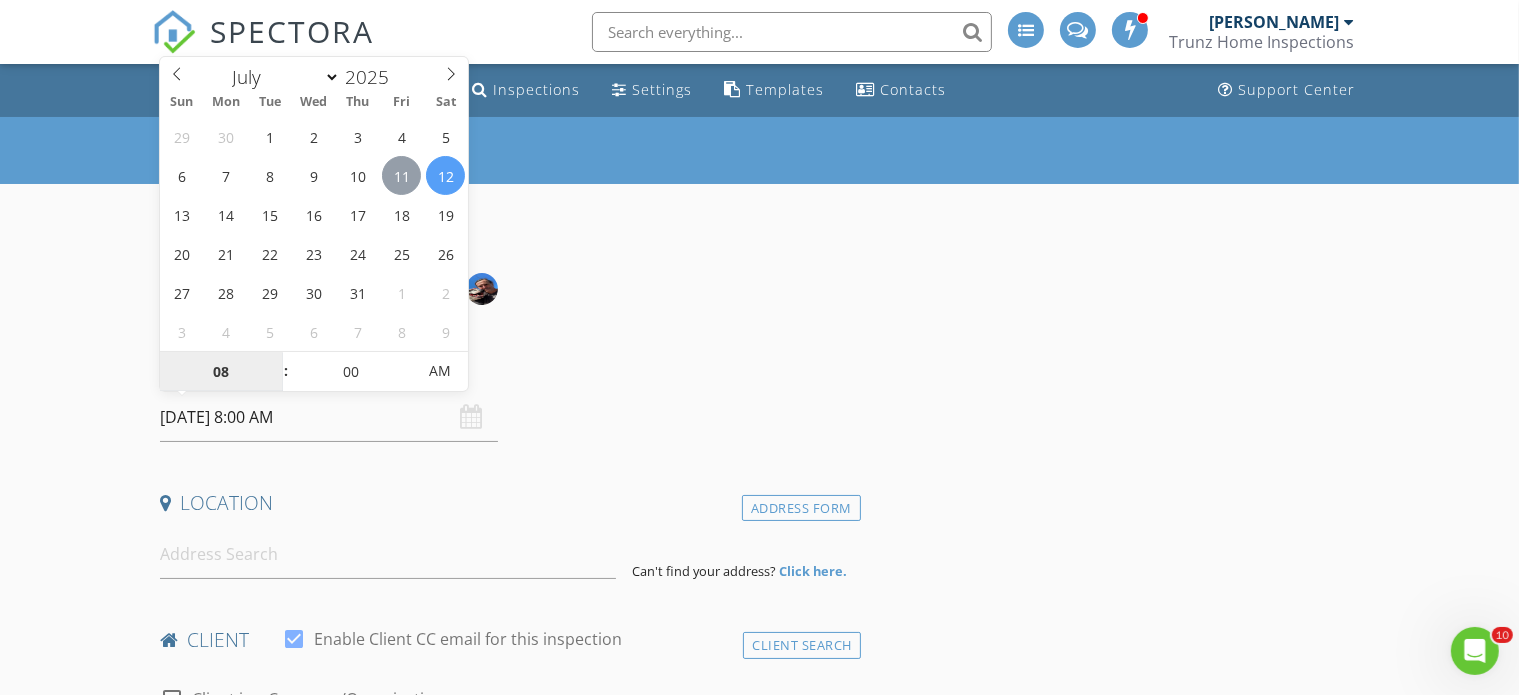 type on "07/11/2025 8:00 AM" 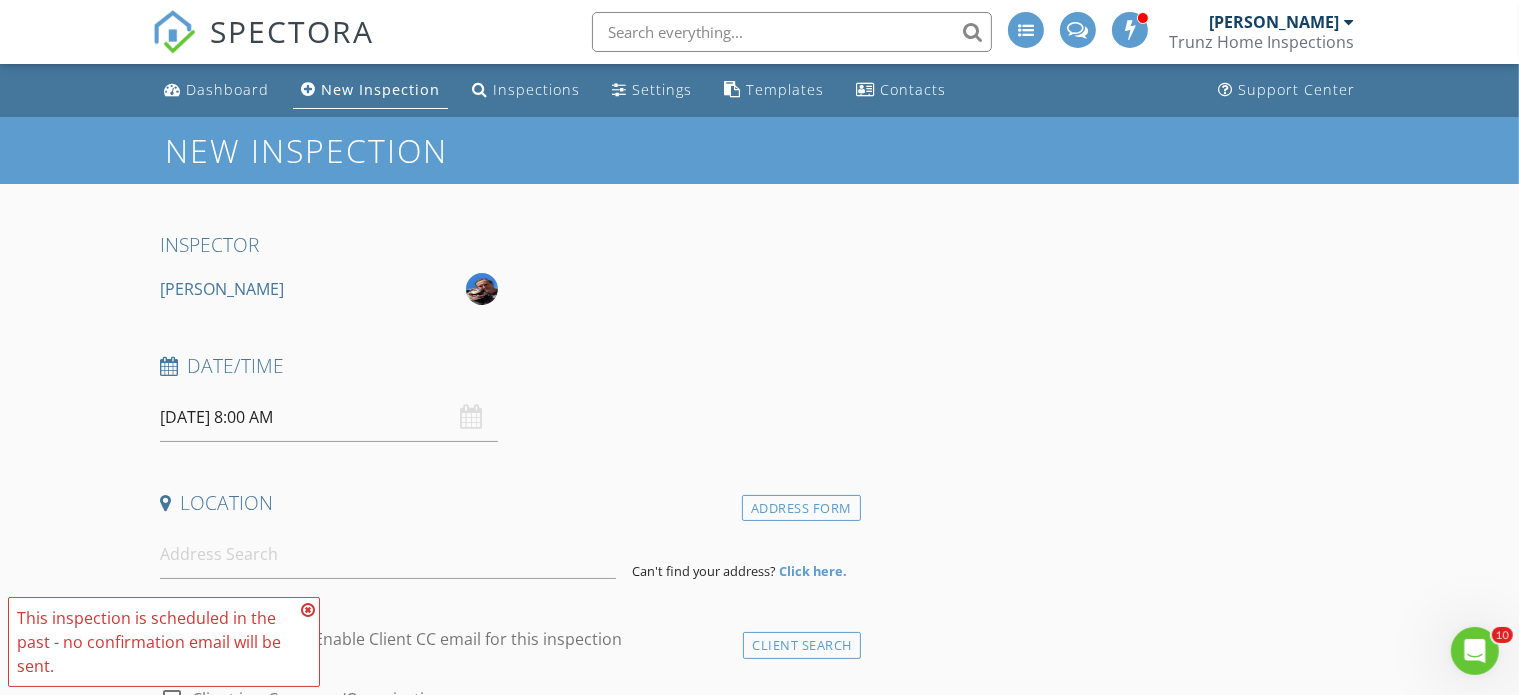 click at bounding box center (308, 610) 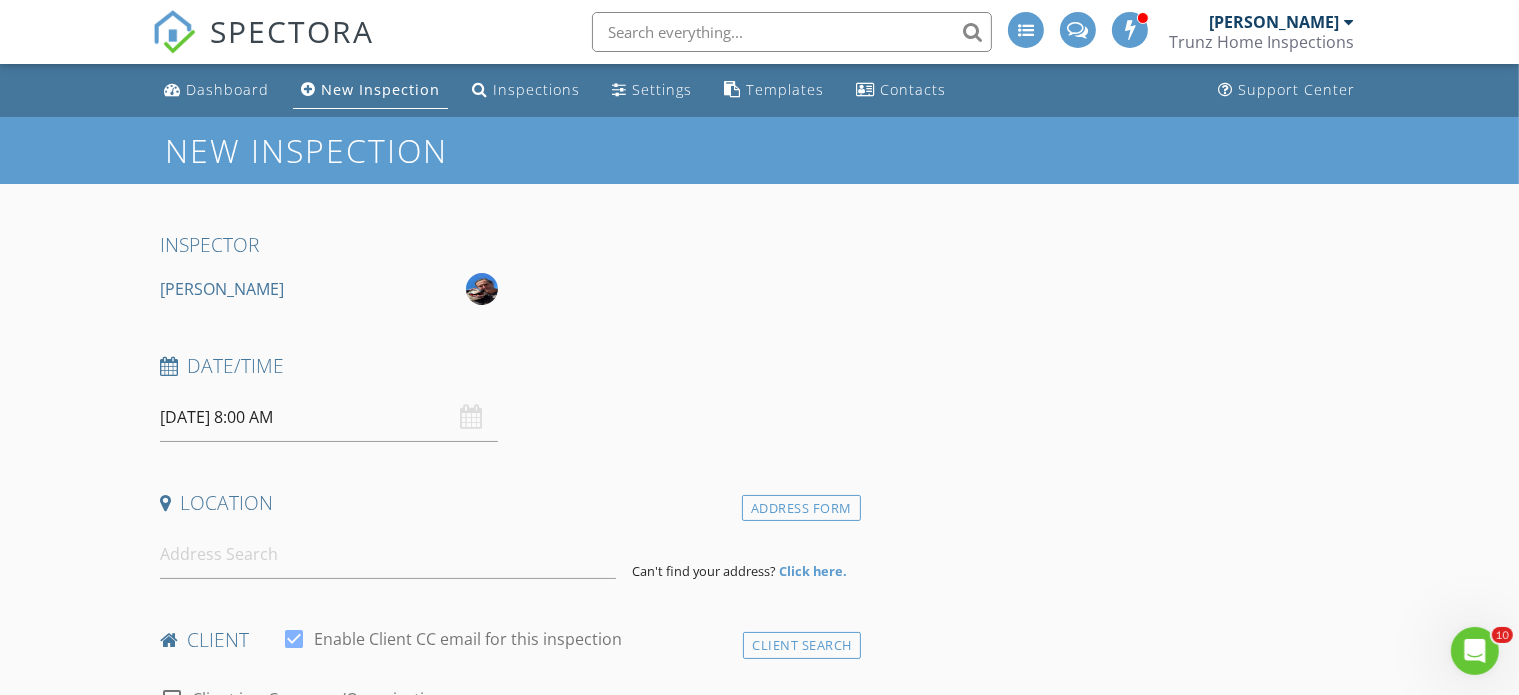 click on "07/11/2025 8:00 AM" at bounding box center (329, 417) 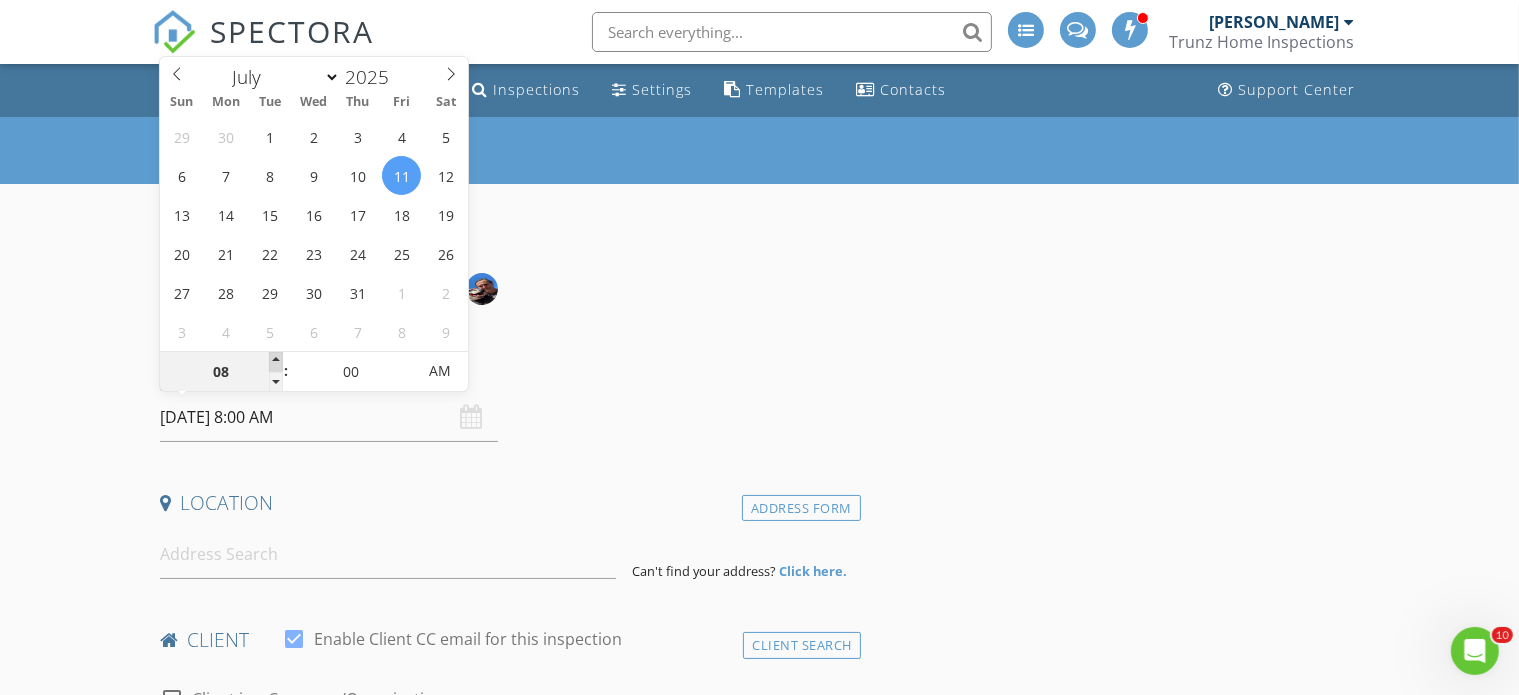 type on "09" 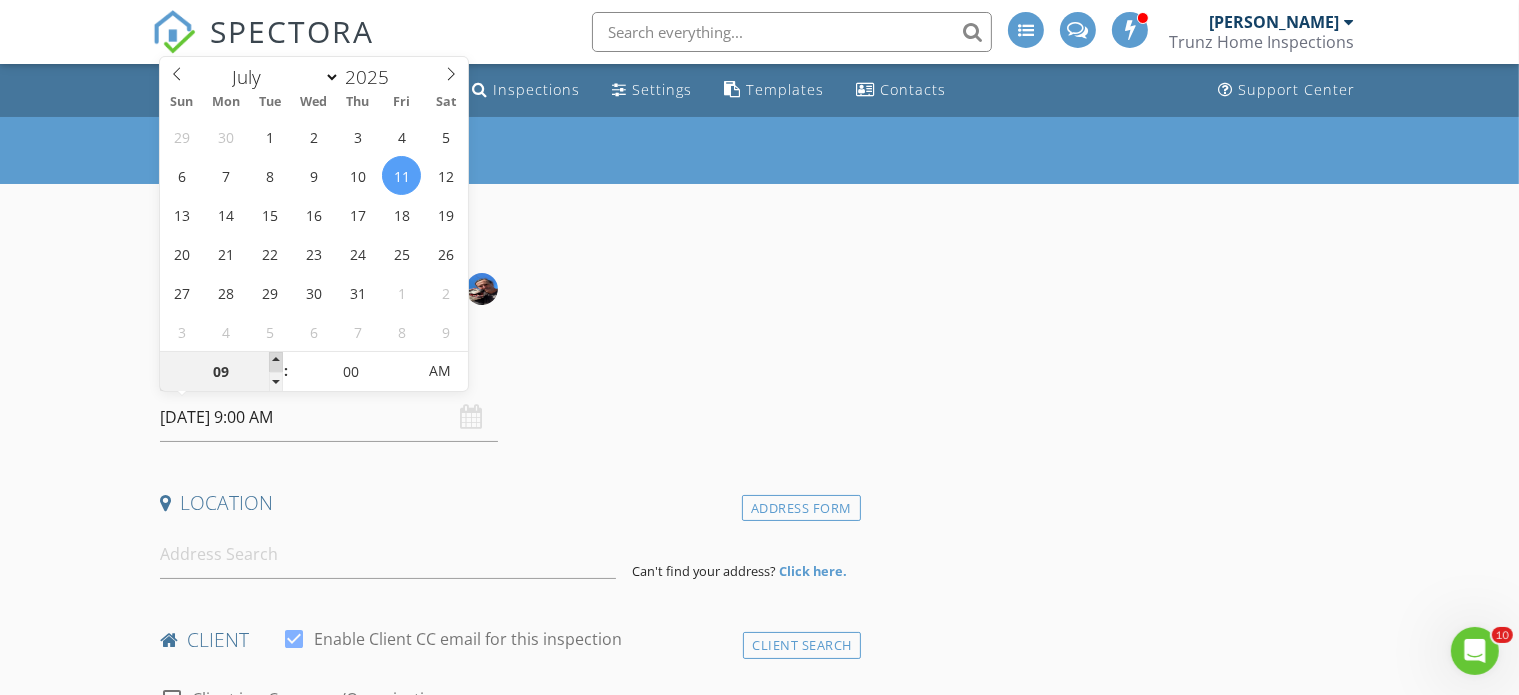click at bounding box center [276, 362] 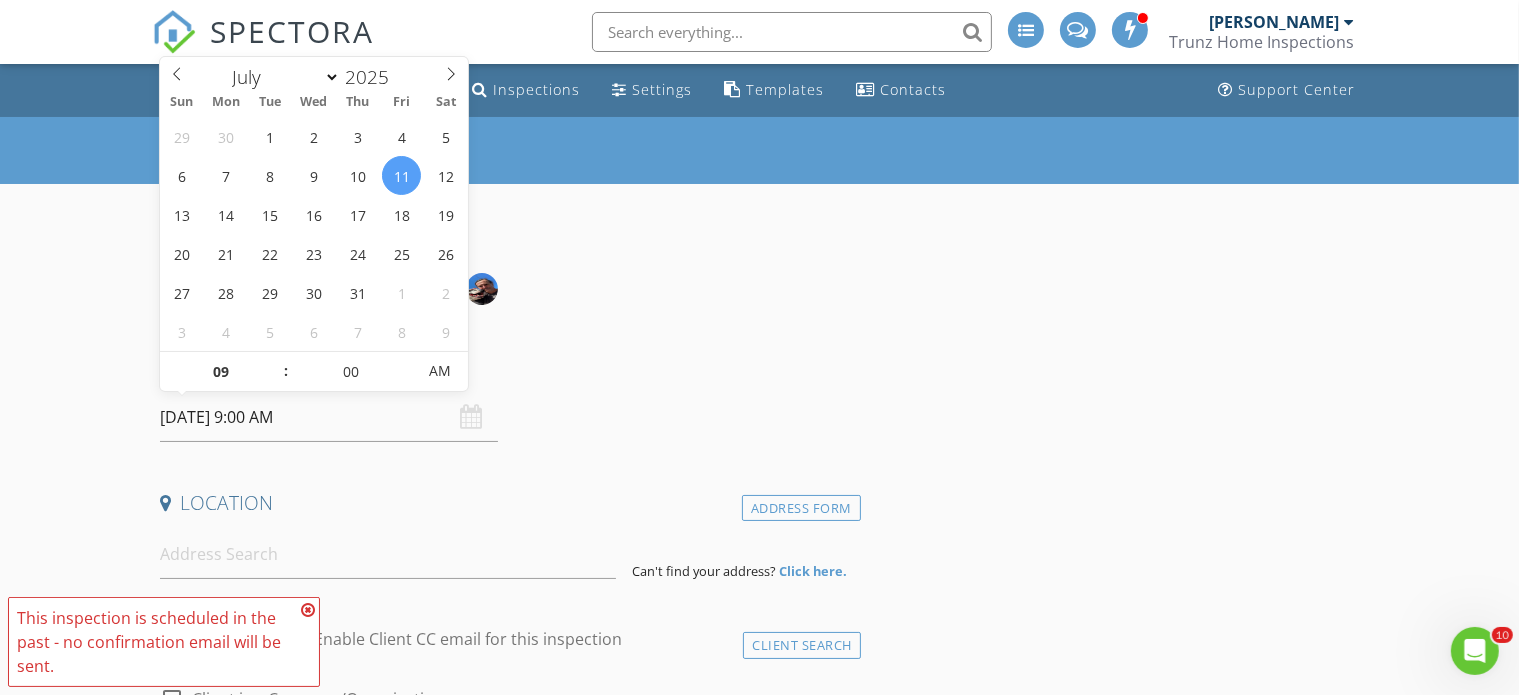 click at bounding box center [308, 610] 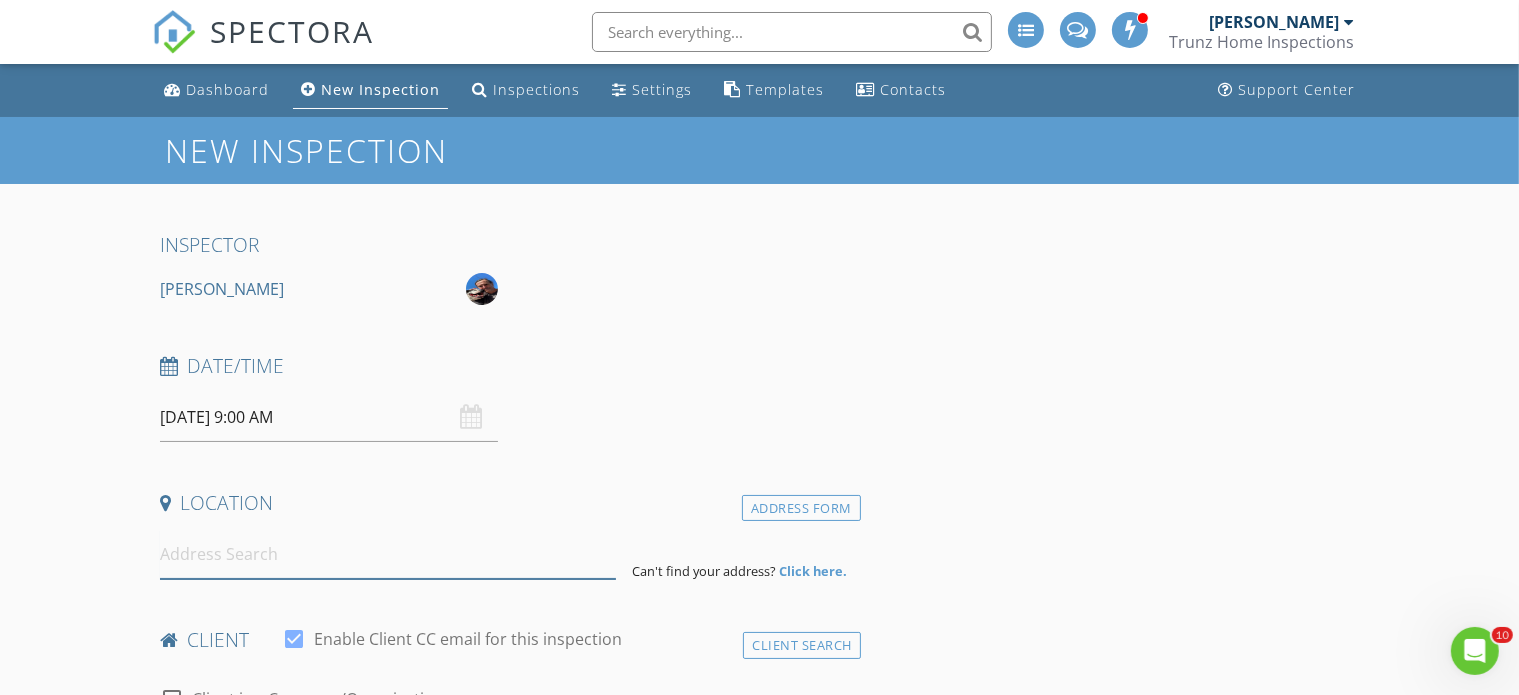 click at bounding box center [388, 554] 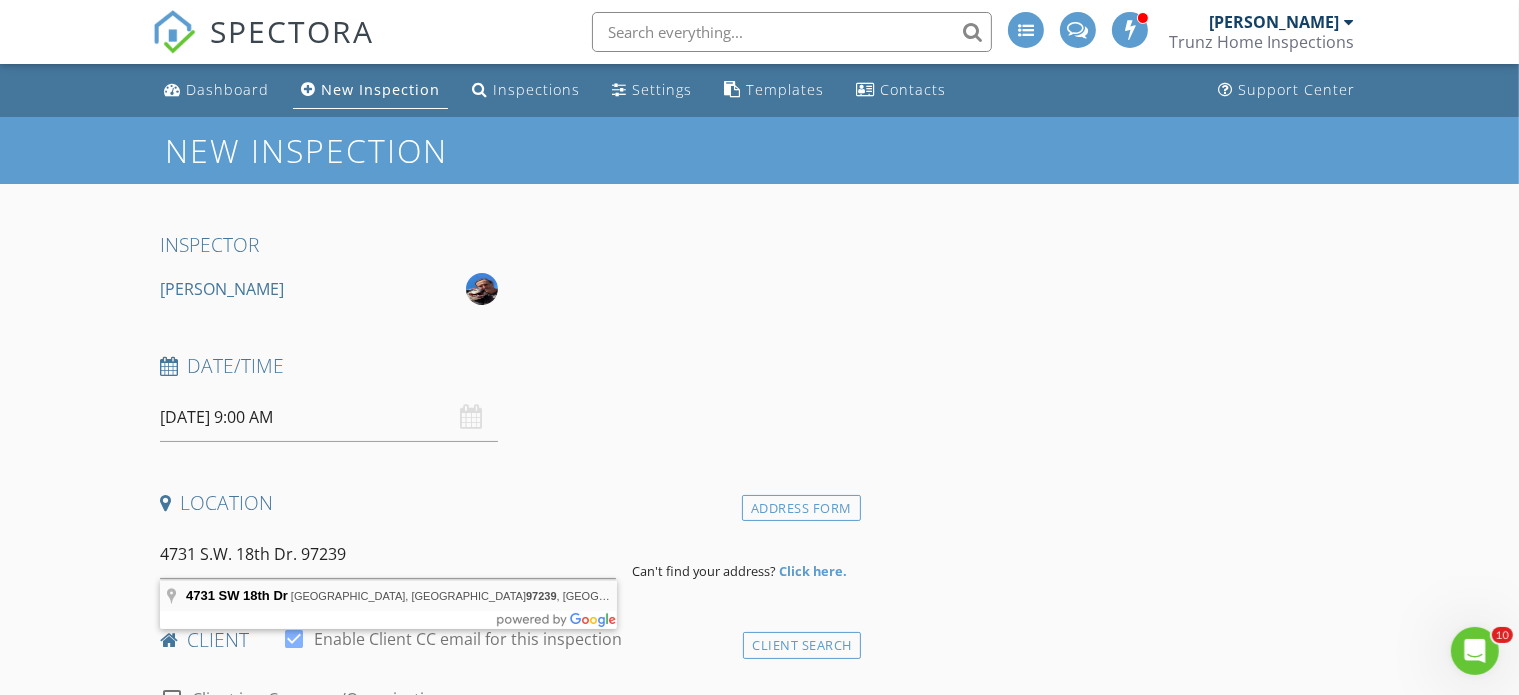 type on "4731 SW 18th Dr, Portland, OR 97239, USA" 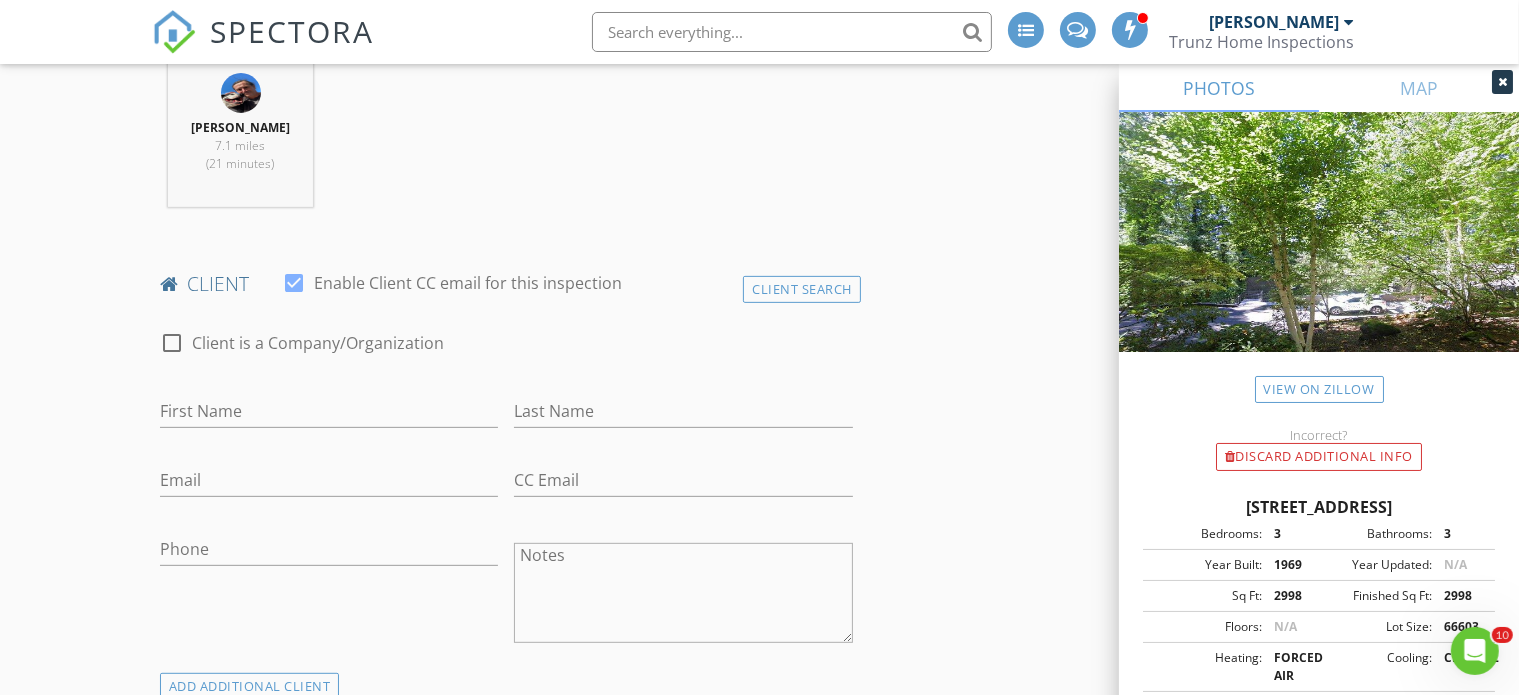 scroll, scrollTop: 800, scrollLeft: 0, axis: vertical 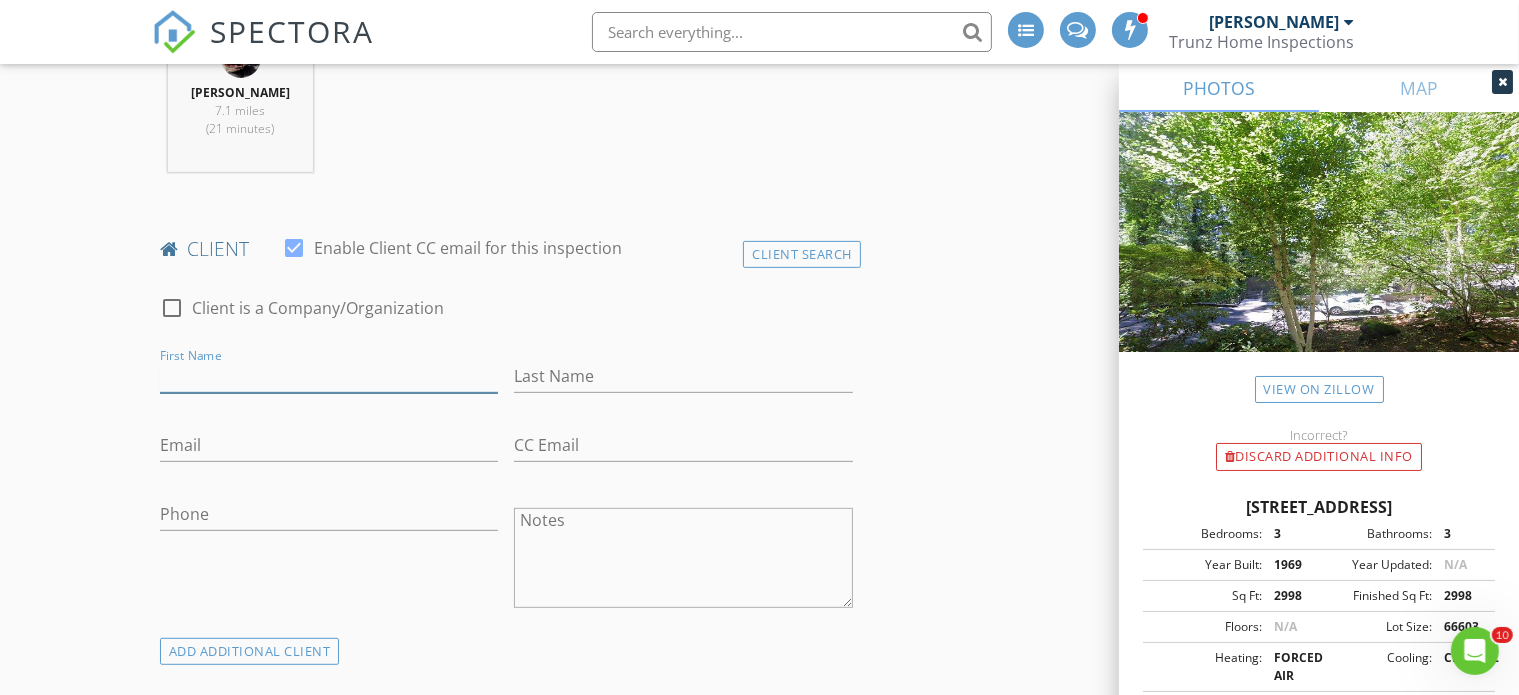 click on "First Name" at bounding box center (329, 376) 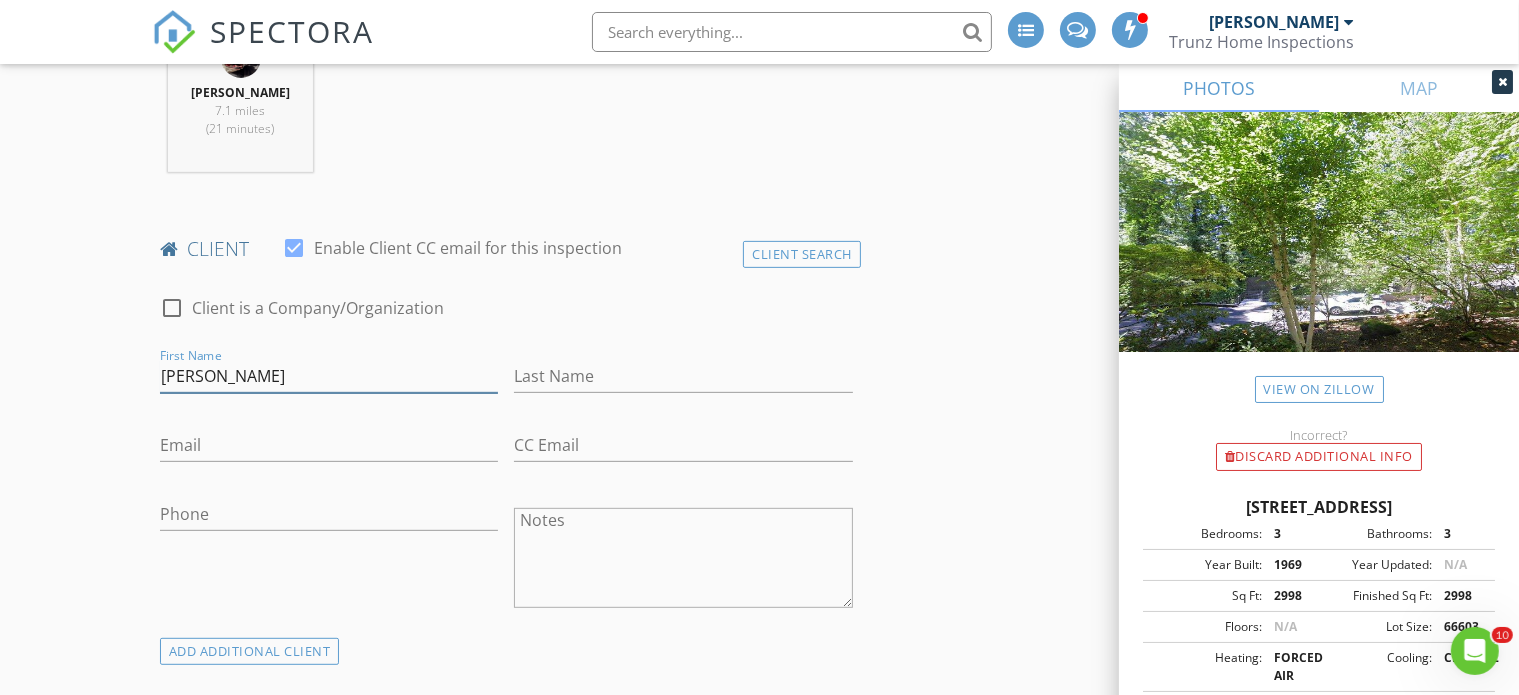 type on "Jeff Steber" 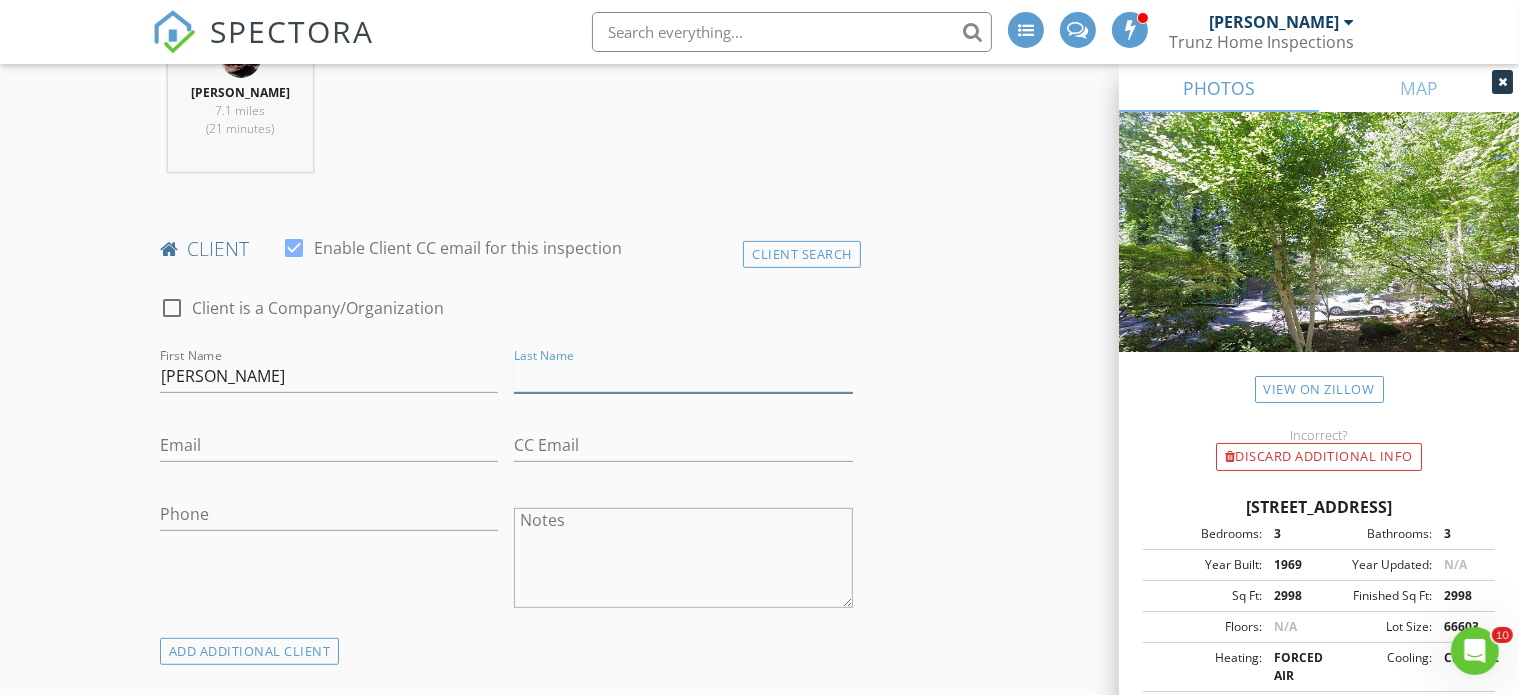 click on "Last Name" at bounding box center [683, 376] 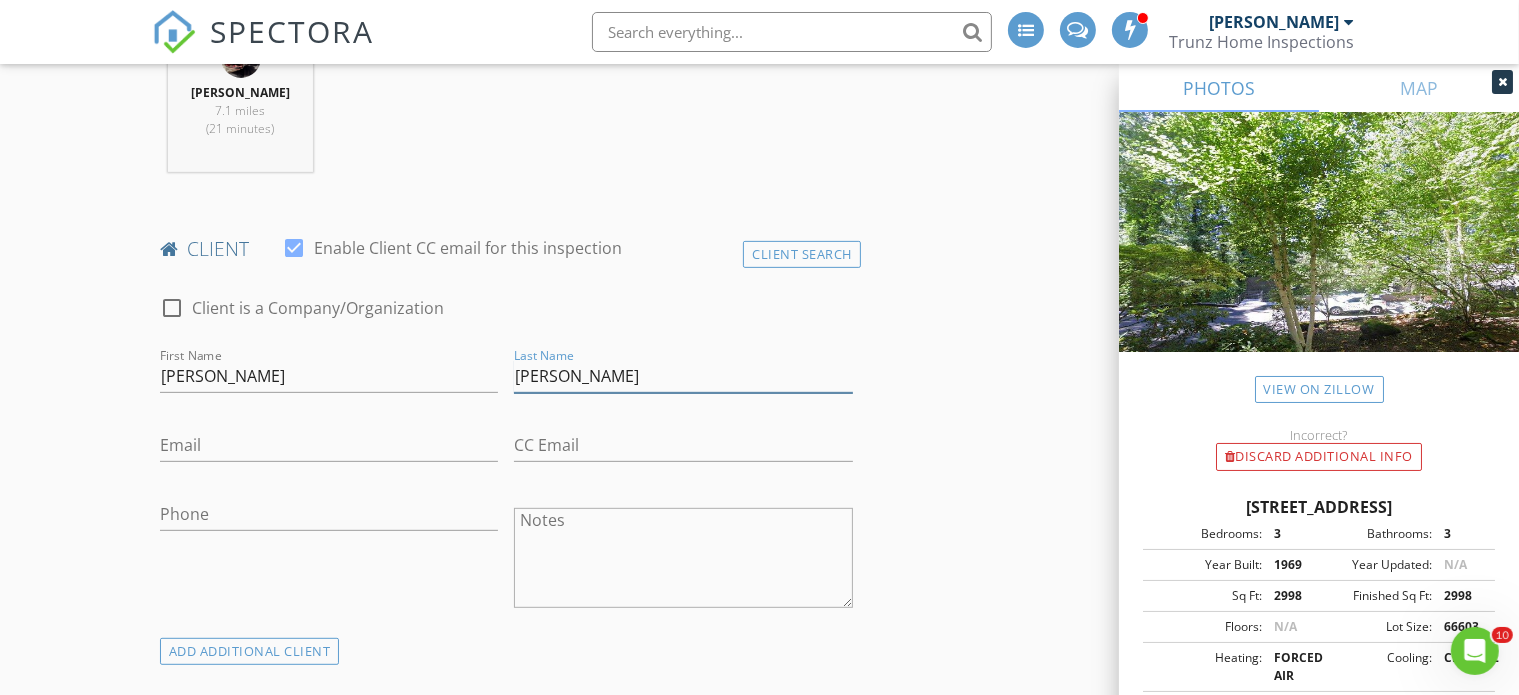 drag, startPoint x: 544, startPoint y: 377, endPoint x: 502, endPoint y: 377, distance: 42 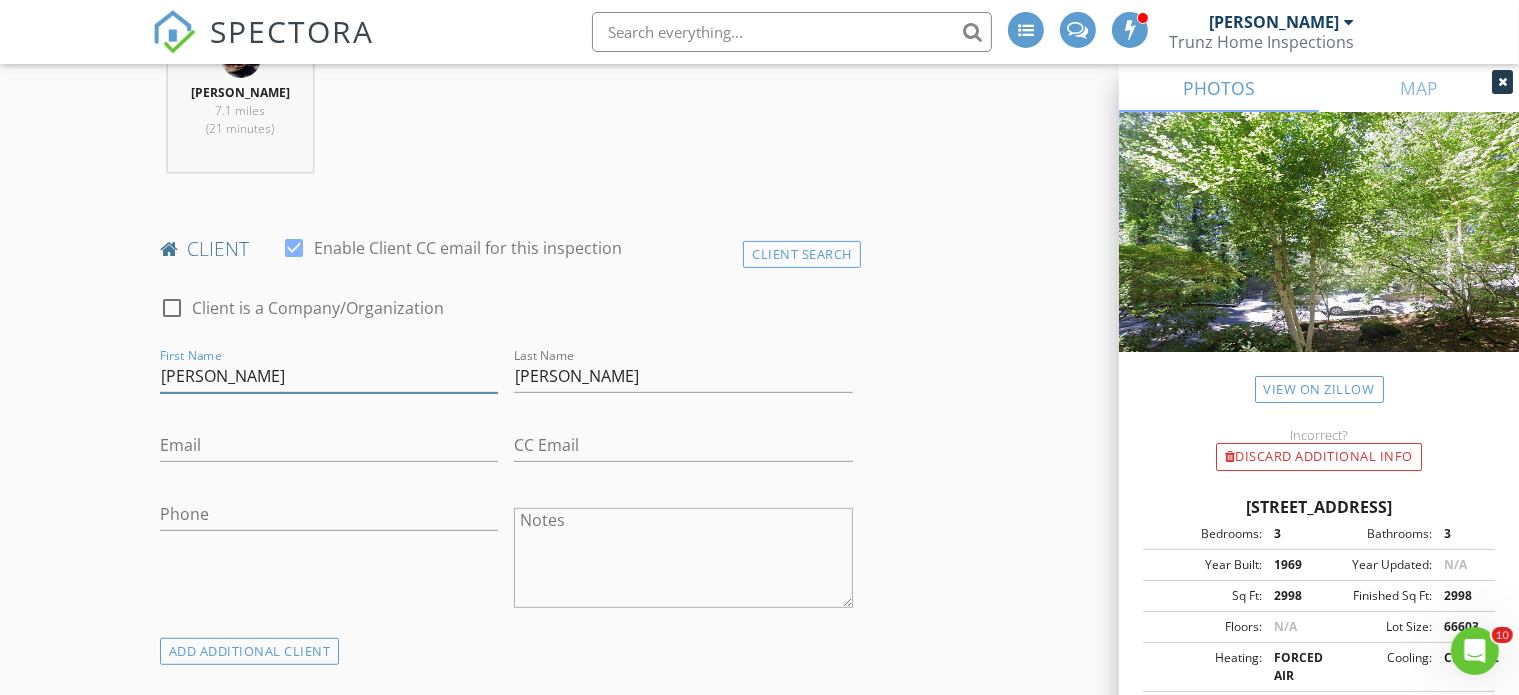 drag, startPoint x: 190, startPoint y: 378, endPoint x: 307, endPoint y: 395, distance: 118.22859 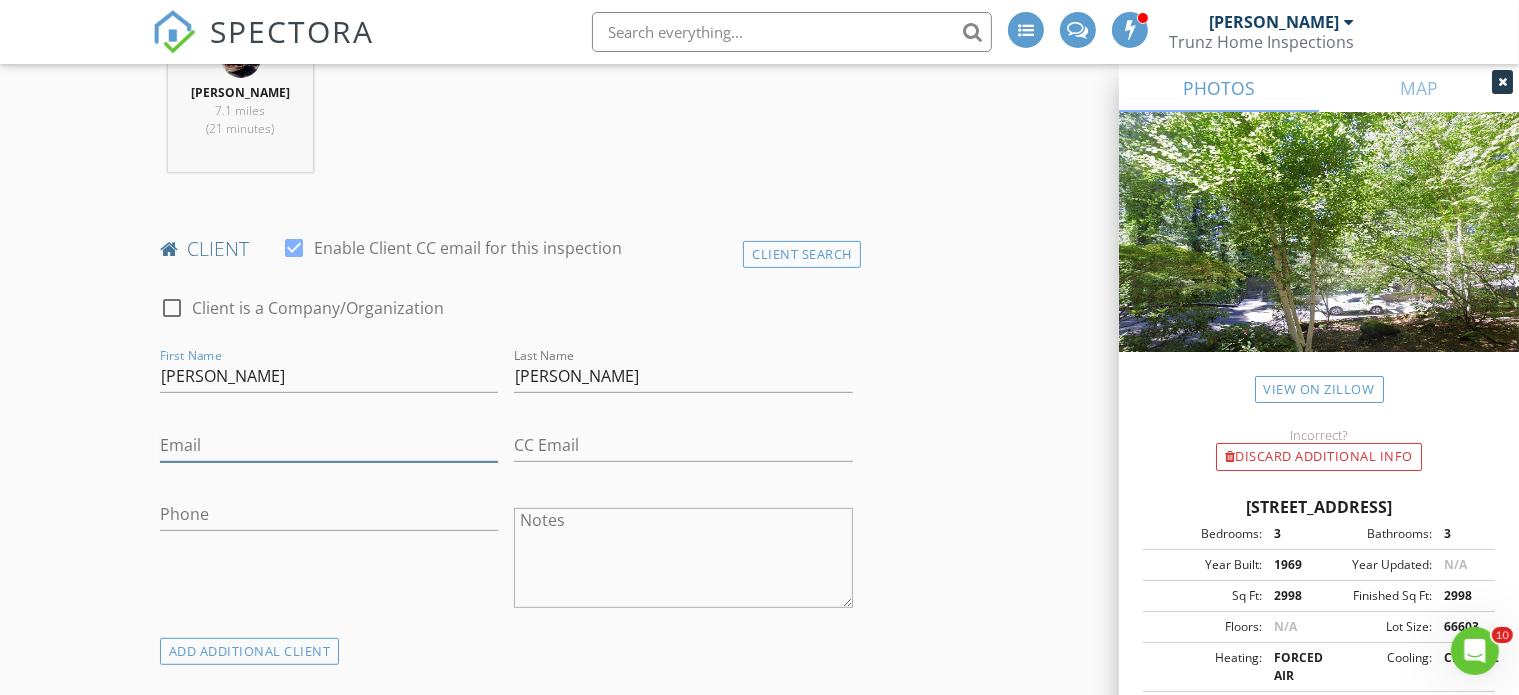 click on "Email" at bounding box center [329, 445] 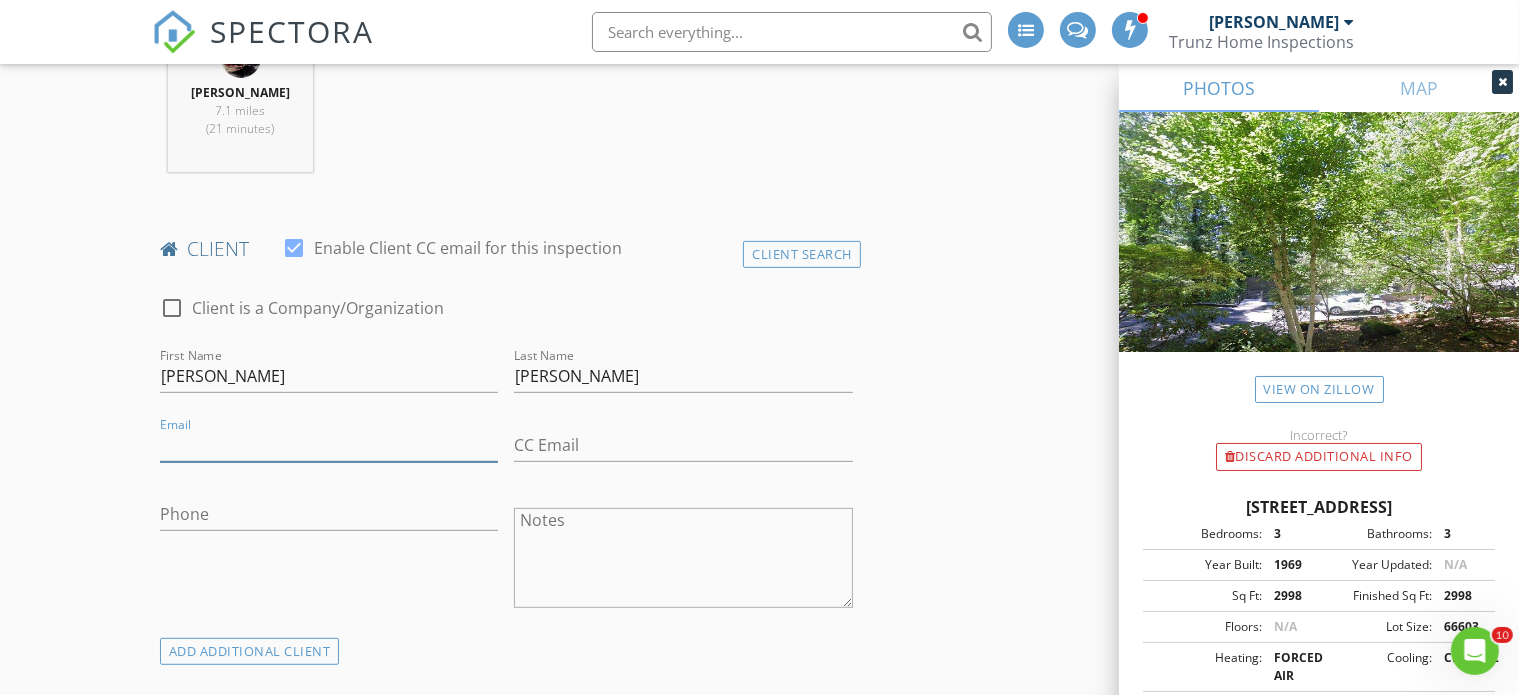 paste on "jeffs@intensecycles.com" 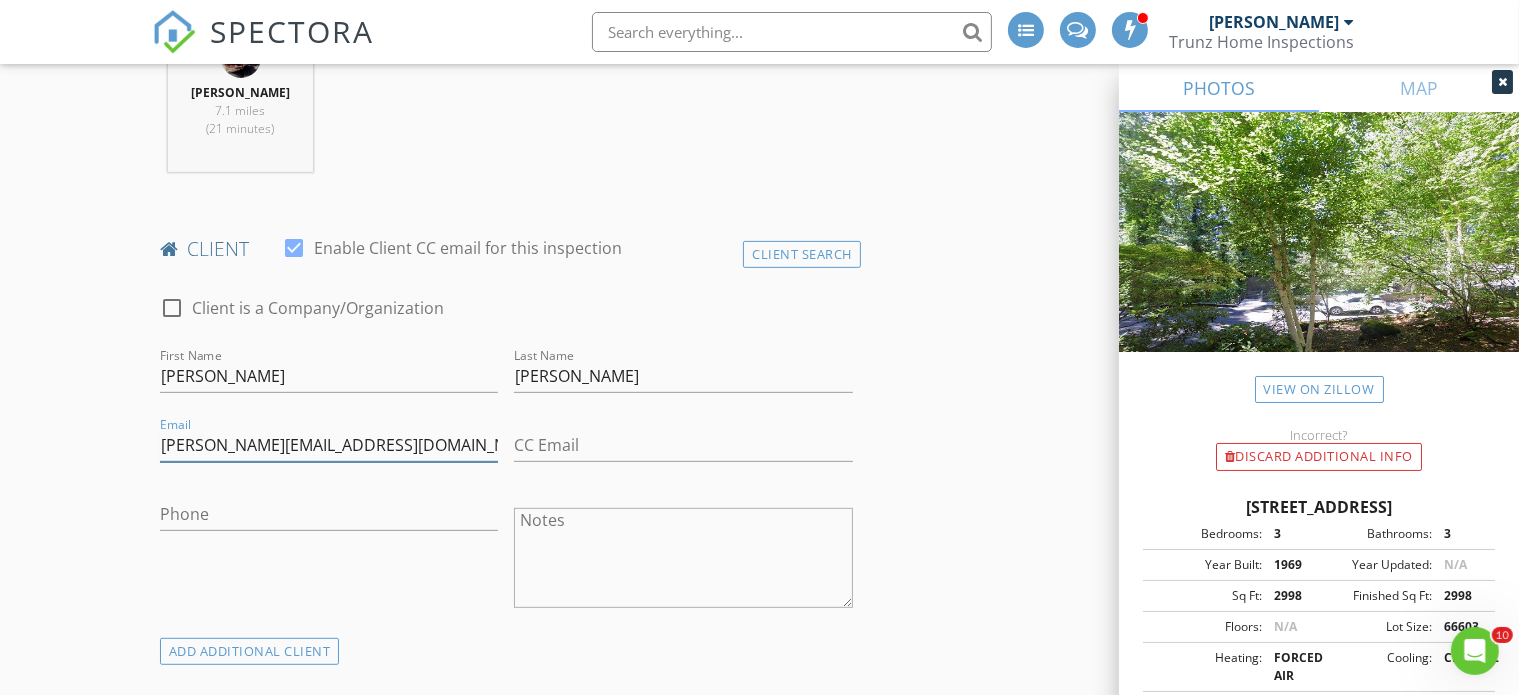 type on "jeffs@intensecycles.com" 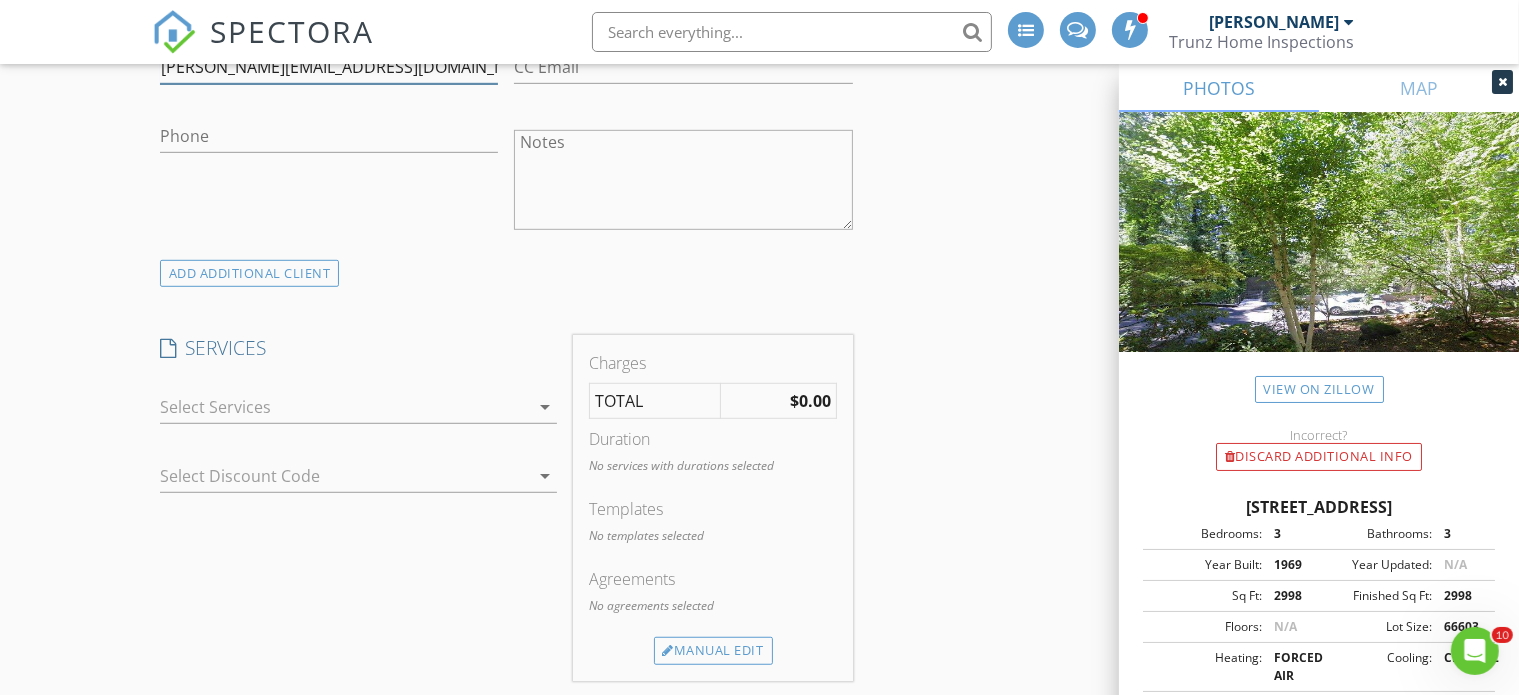 scroll, scrollTop: 1200, scrollLeft: 0, axis: vertical 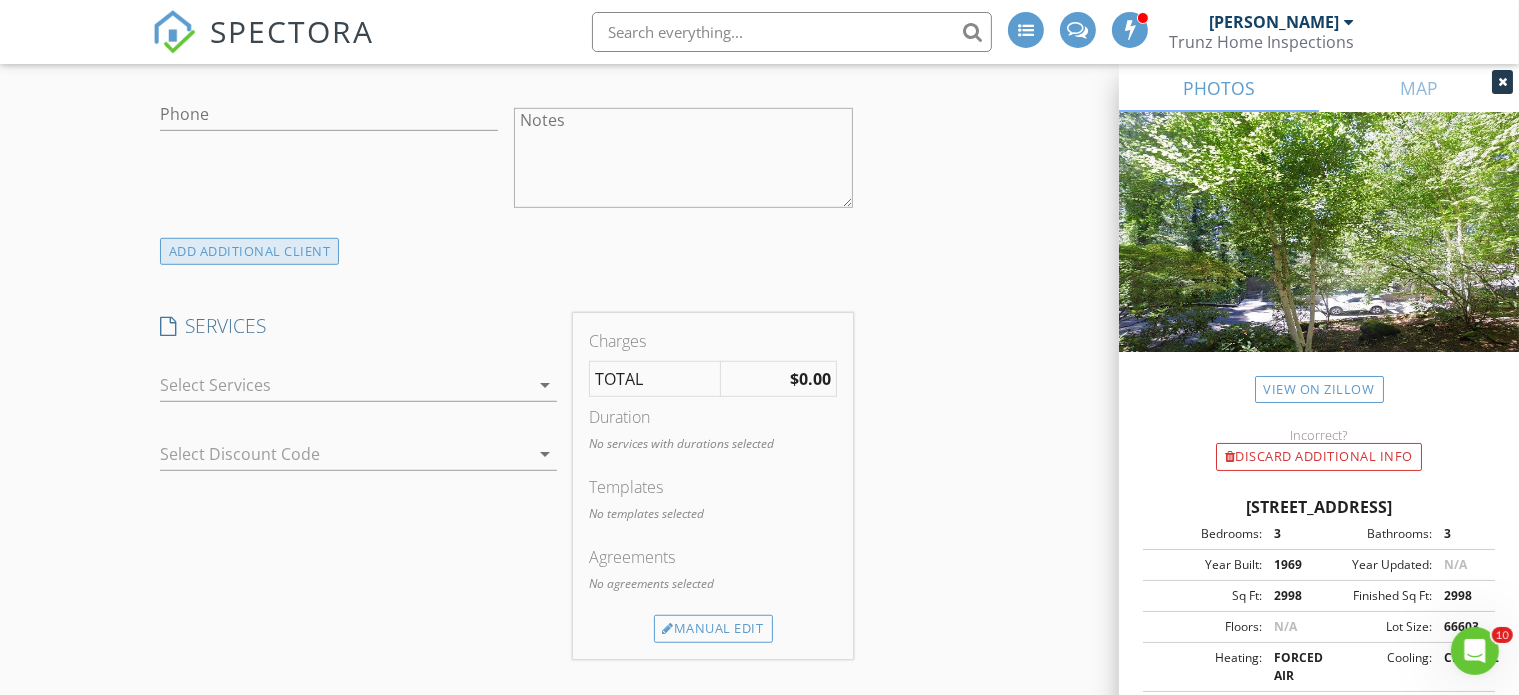 click on "ADD ADDITIONAL client" at bounding box center (250, 251) 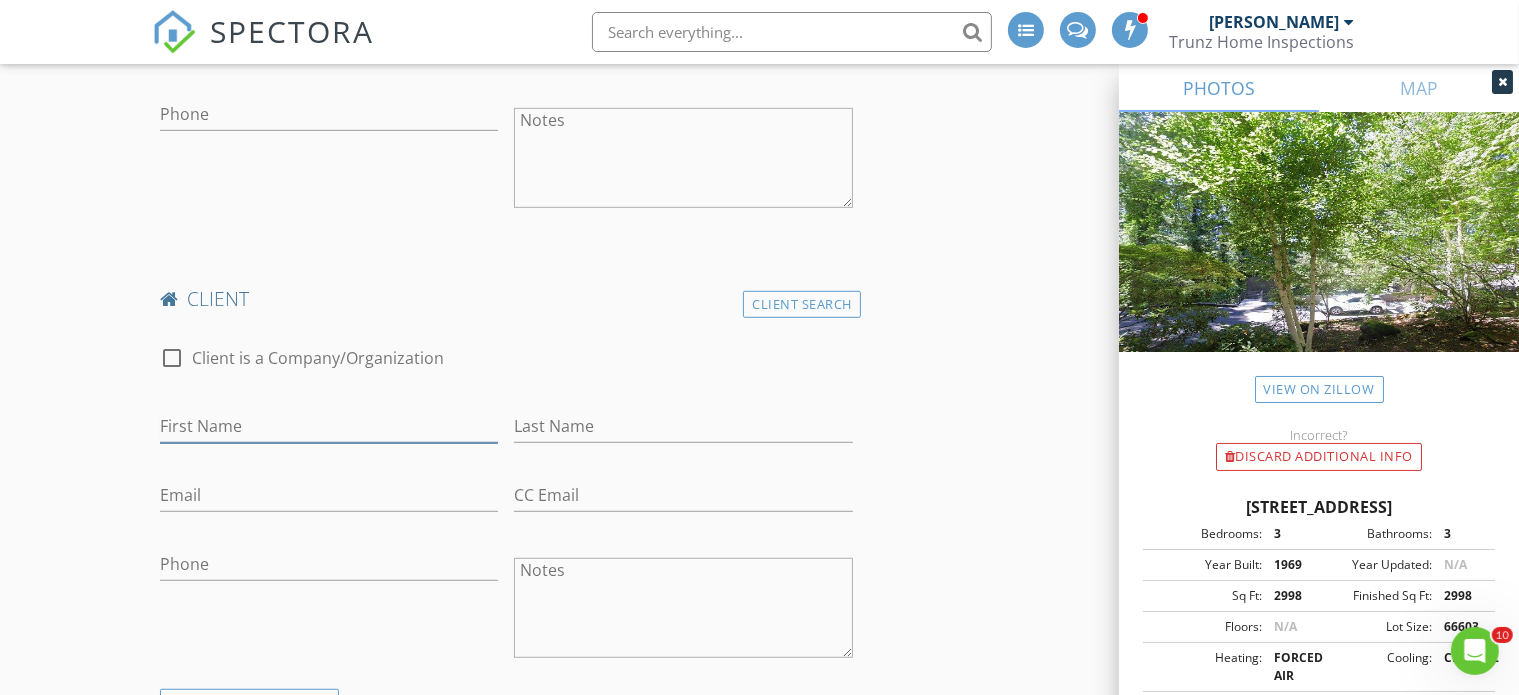 click on "First Name" at bounding box center [329, 426] 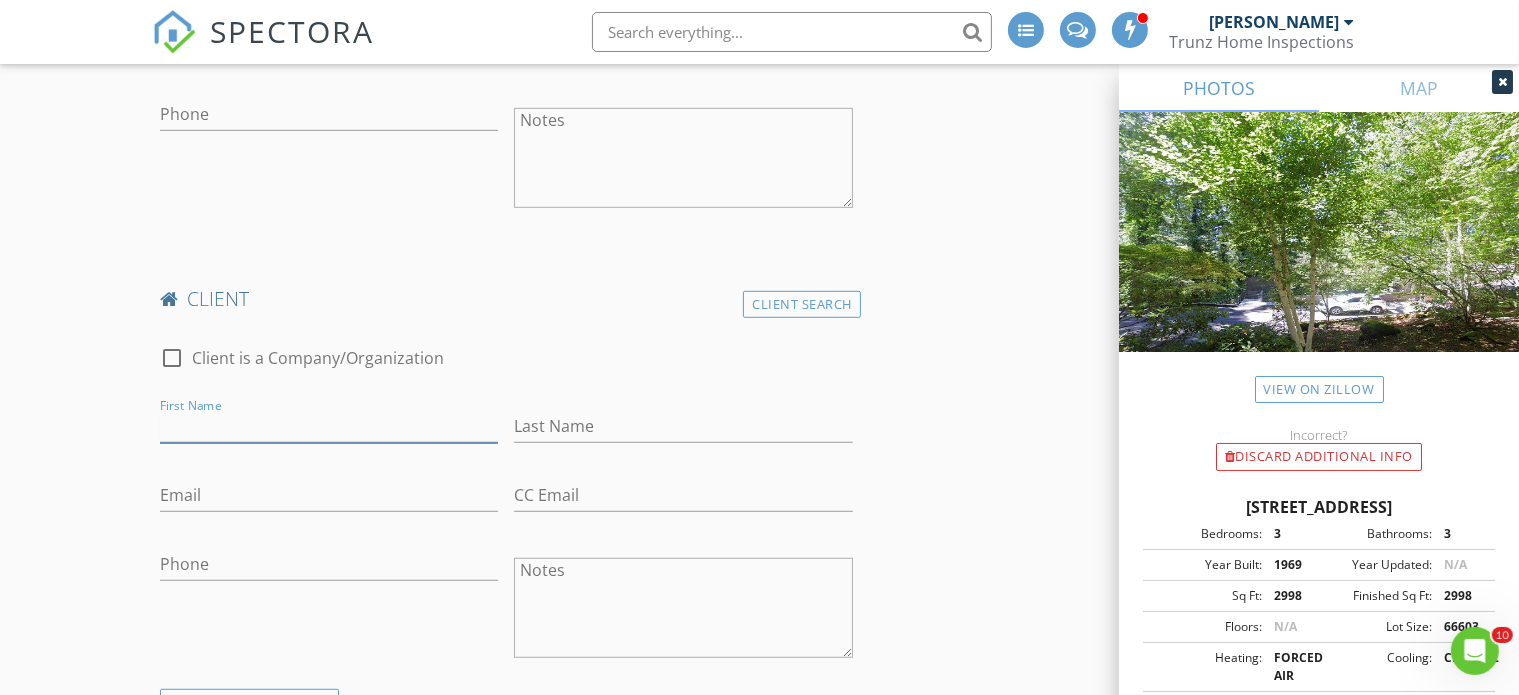 paste on "Jenn Gabrielli" 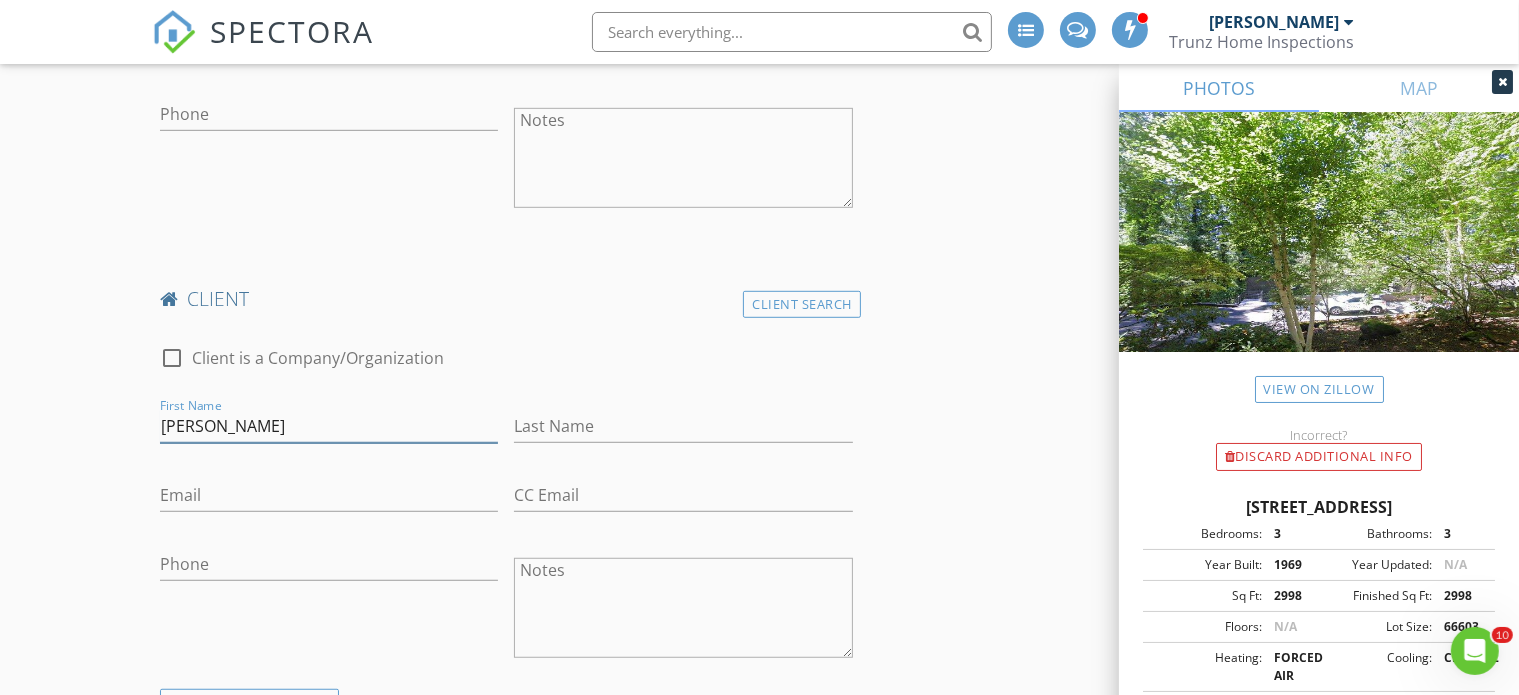type on "Jenn Gabrielli" 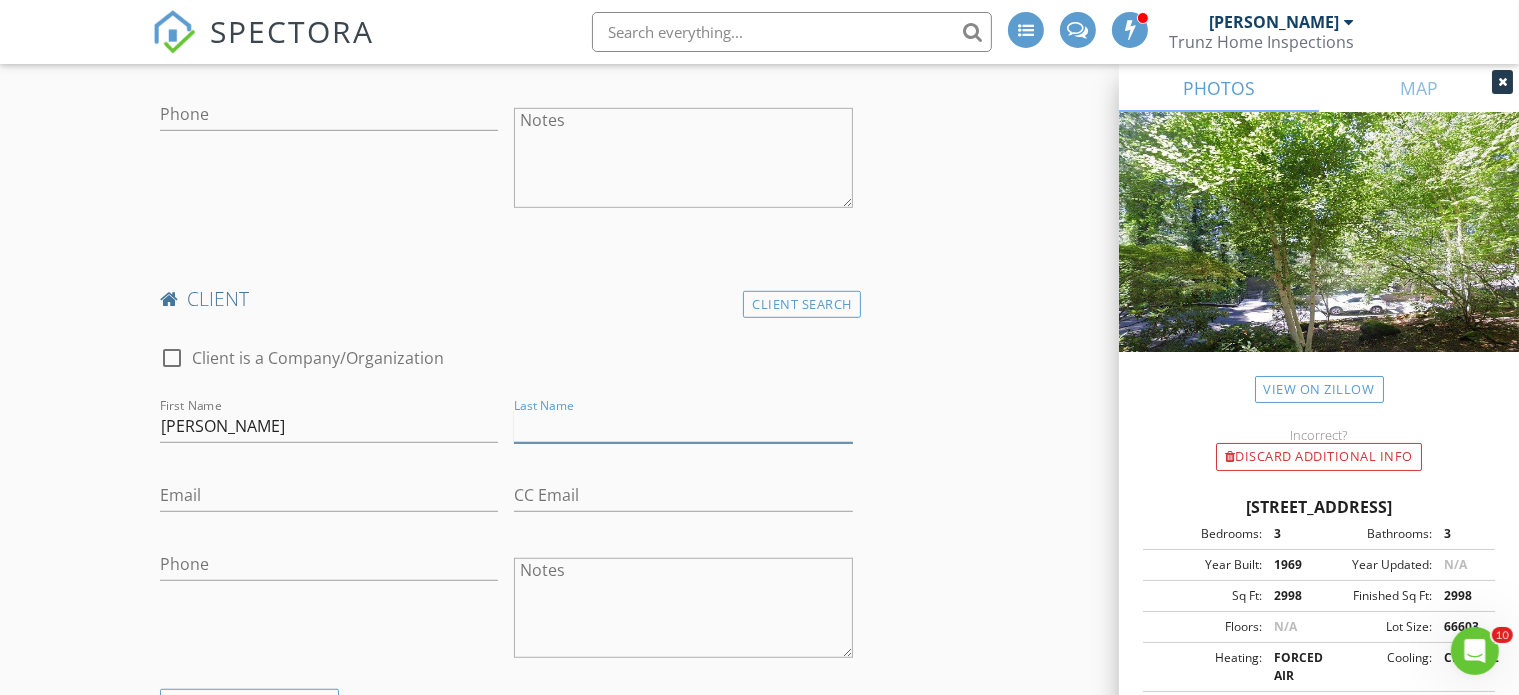 click on "Last Name" at bounding box center (683, 426) 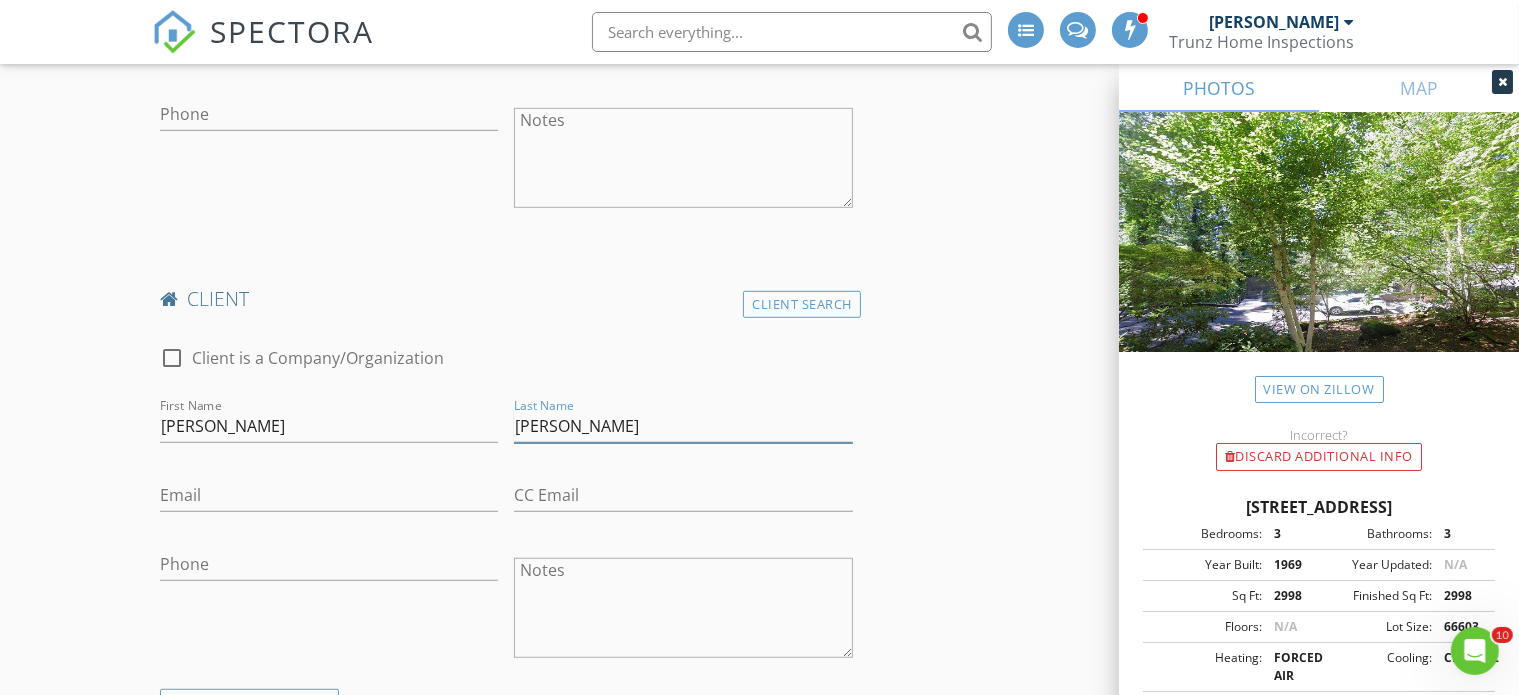 drag, startPoint x: 555, startPoint y: 427, endPoint x: 436, endPoint y: 430, distance: 119.03781 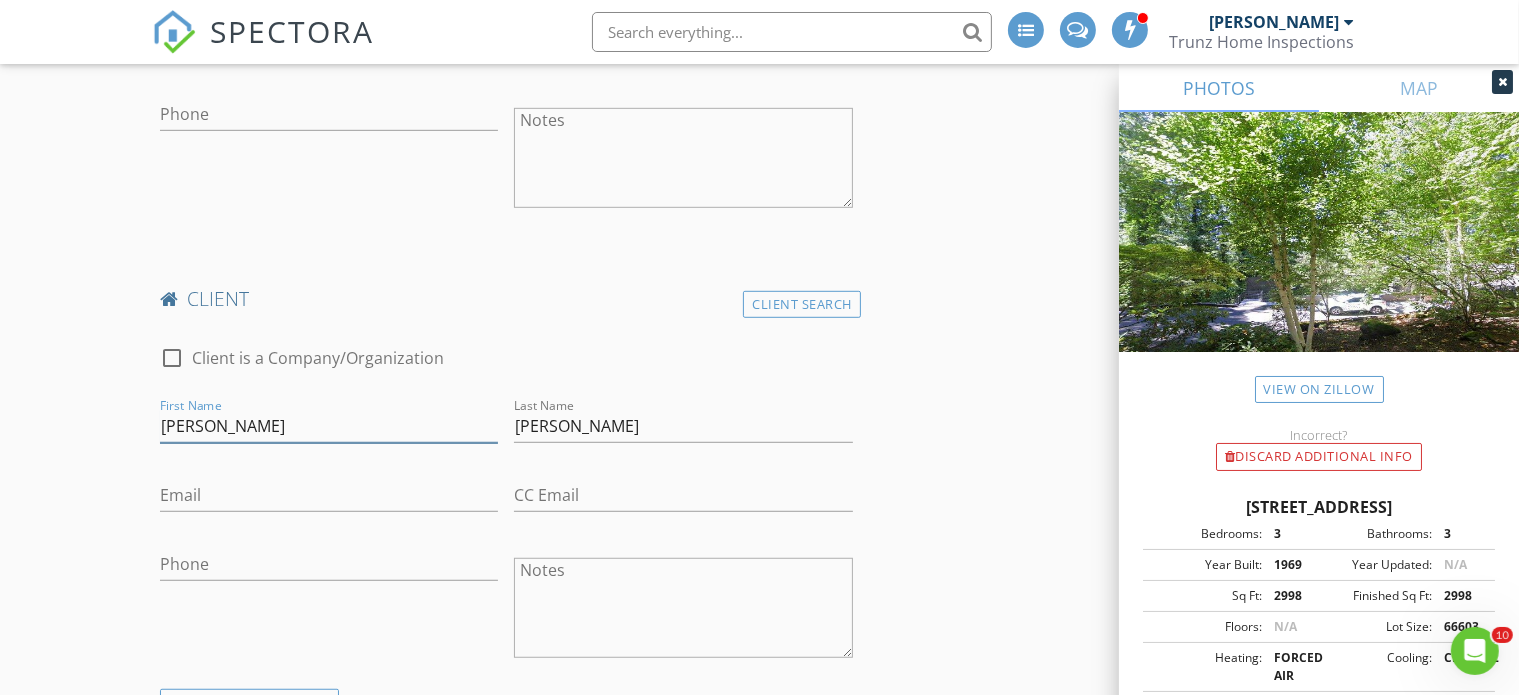 drag, startPoint x: 197, startPoint y: 424, endPoint x: 389, endPoint y: 447, distance: 193.3727 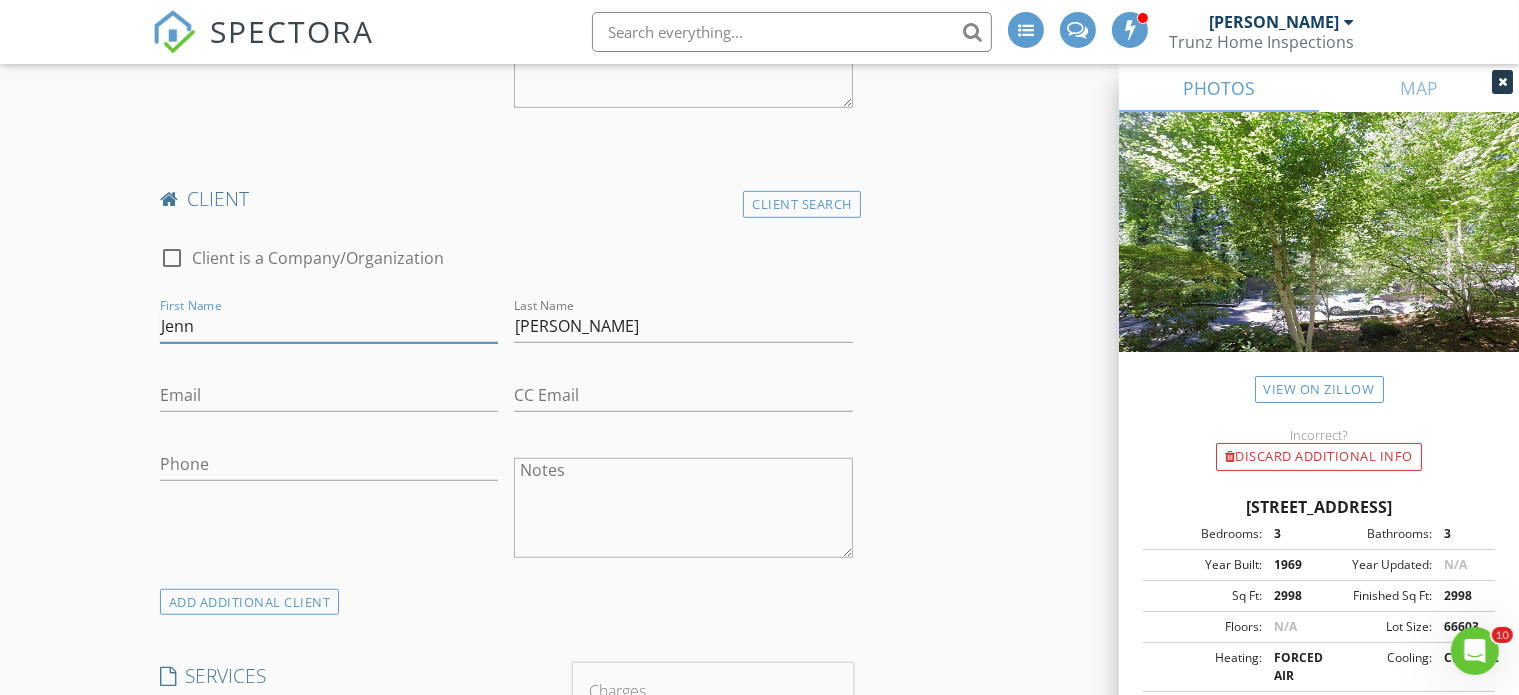 scroll, scrollTop: 1400, scrollLeft: 0, axis: vertical 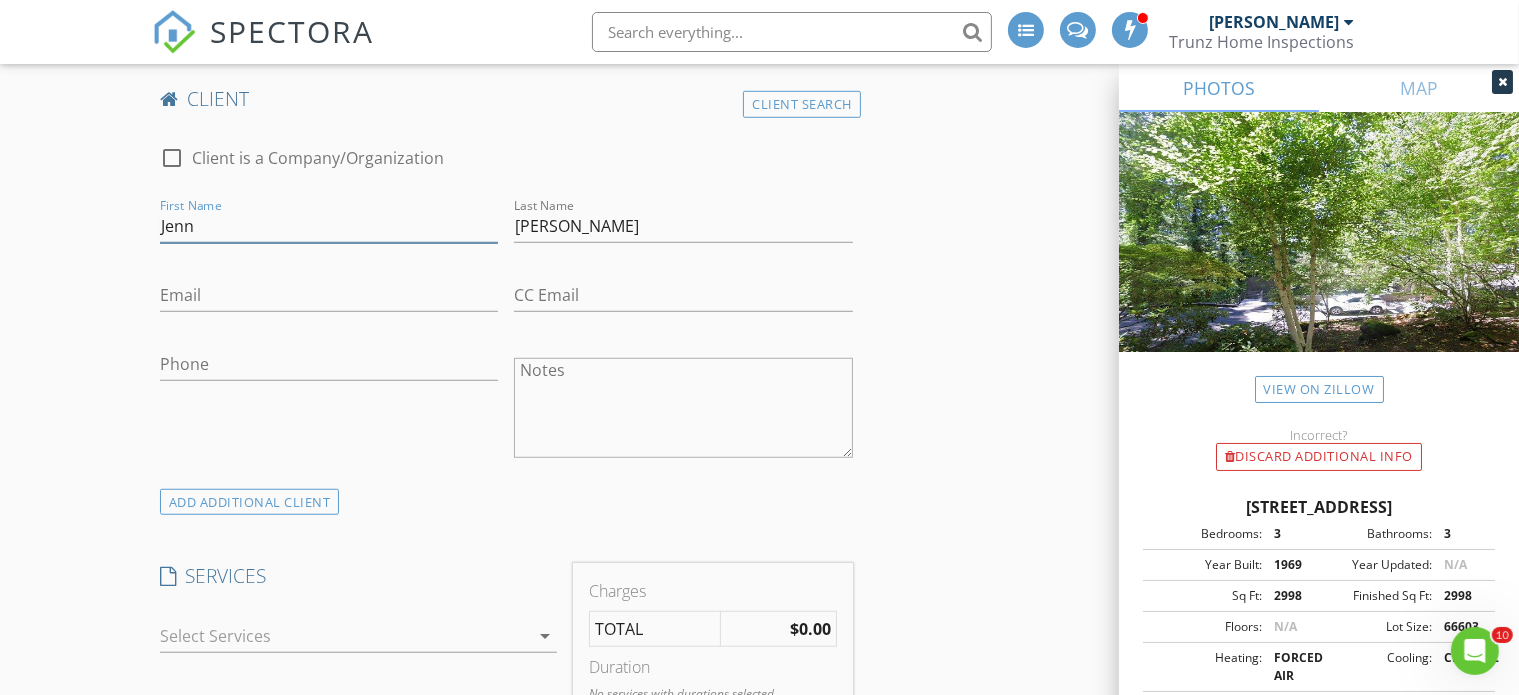 type on "Jenn" 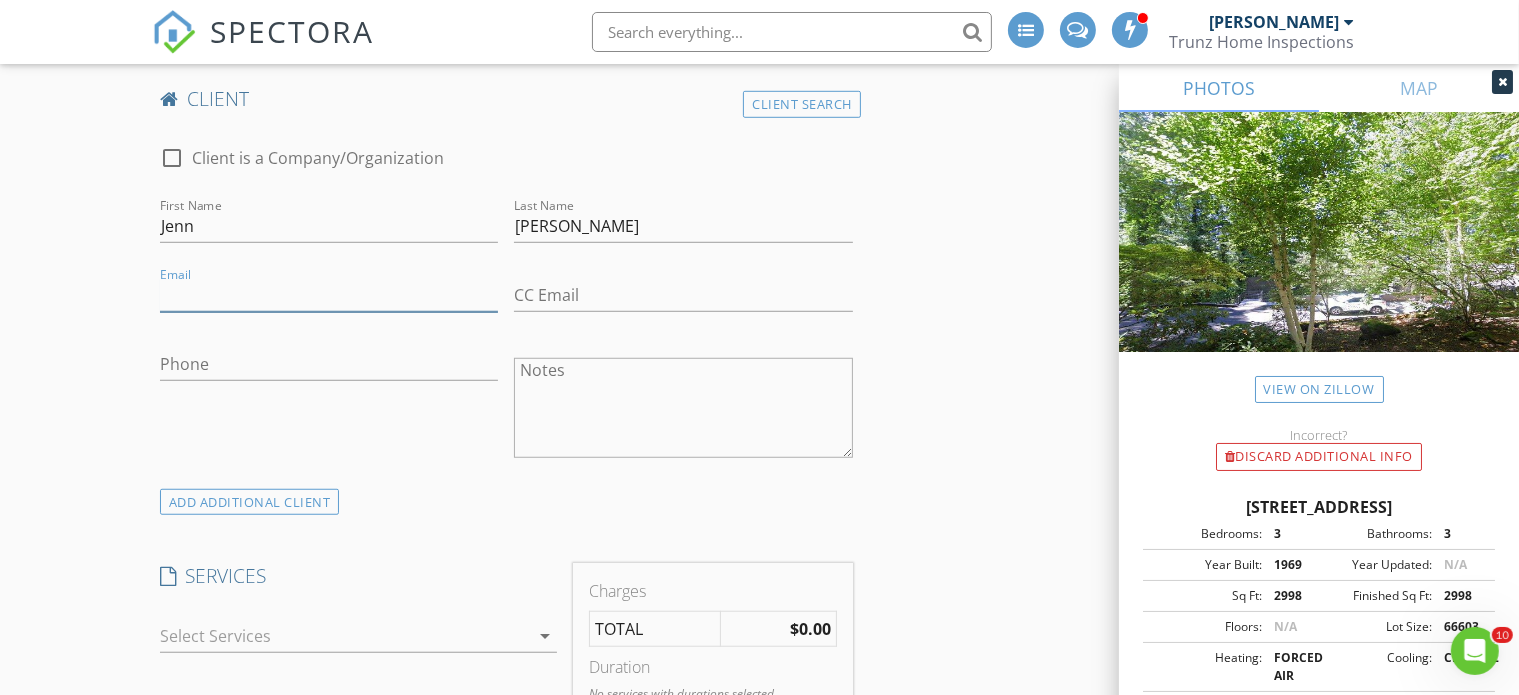 click on "Email" at bounding box center [329, 295] 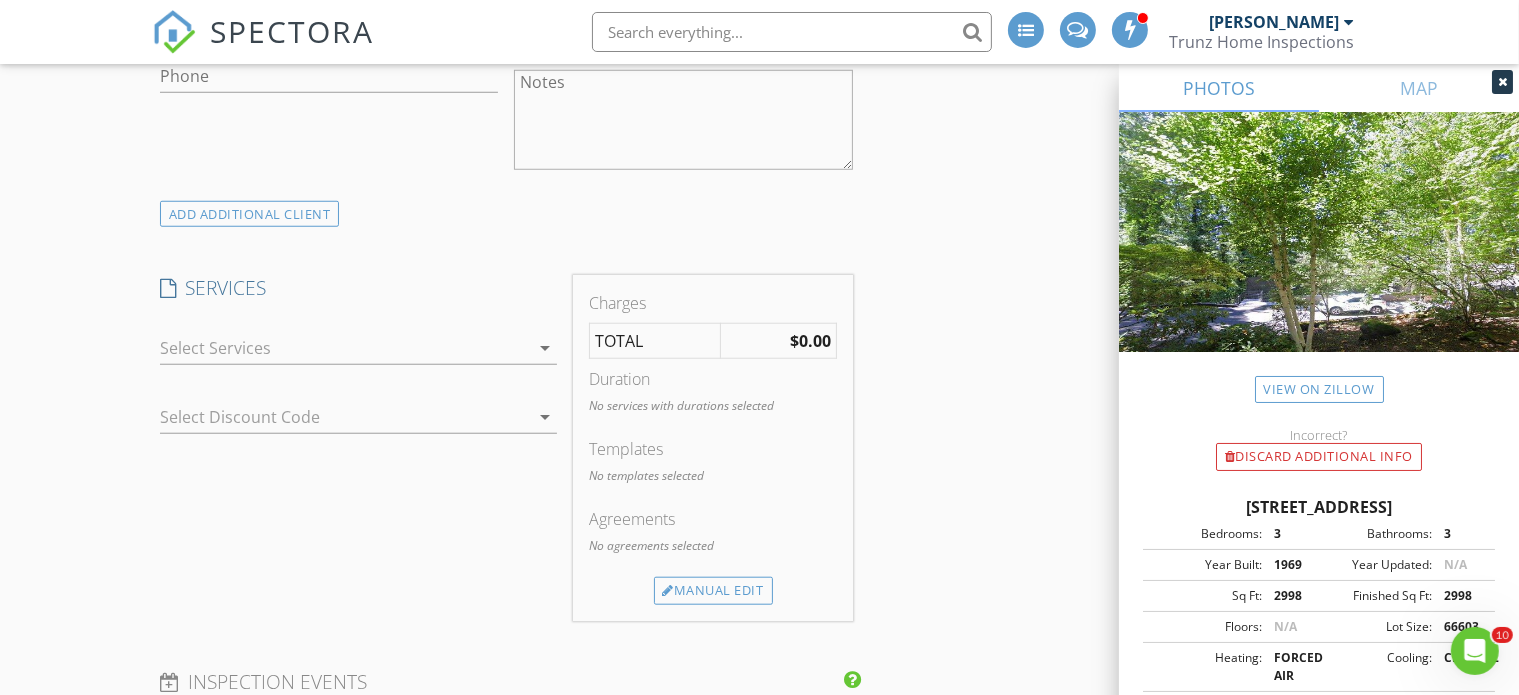 scroll, scrollTop: 1700, scrollLeft: 0, axis: vertical 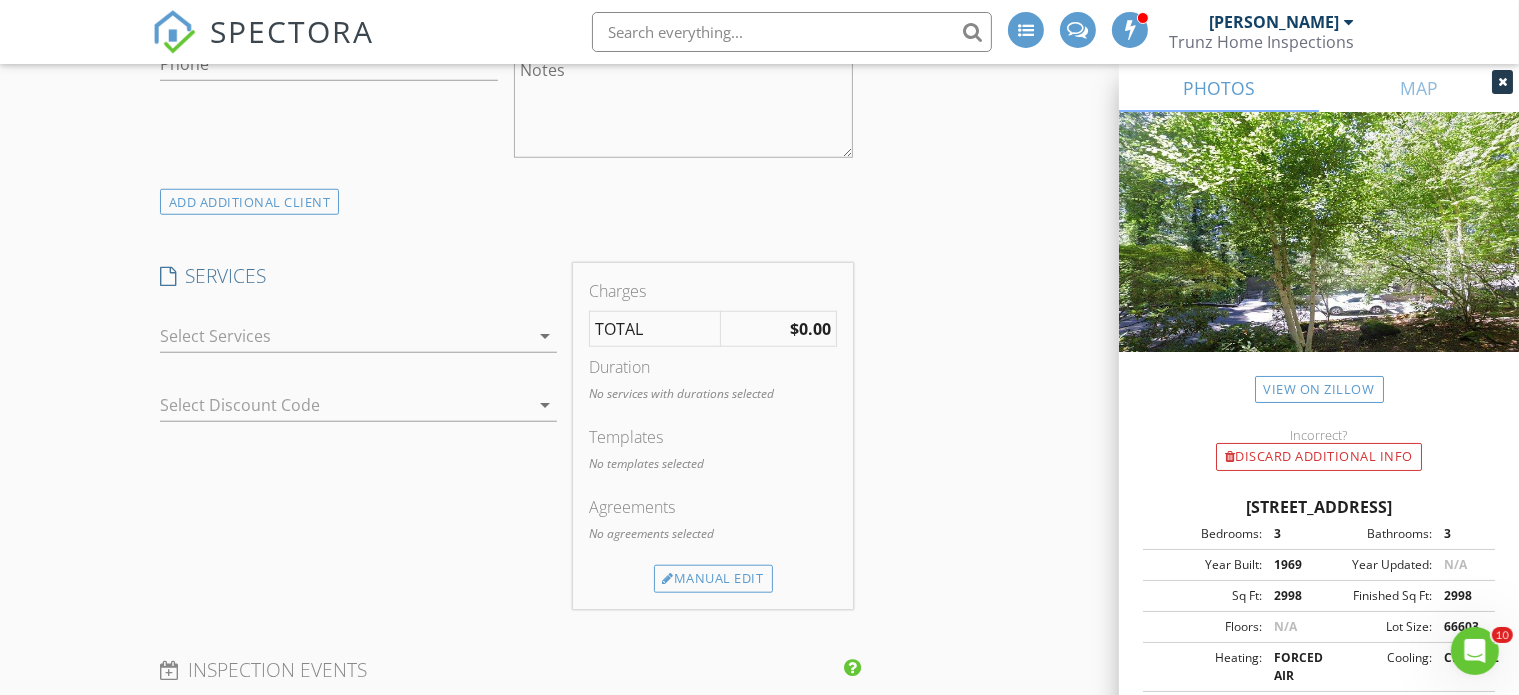 type on "steberelli@verizon.net" 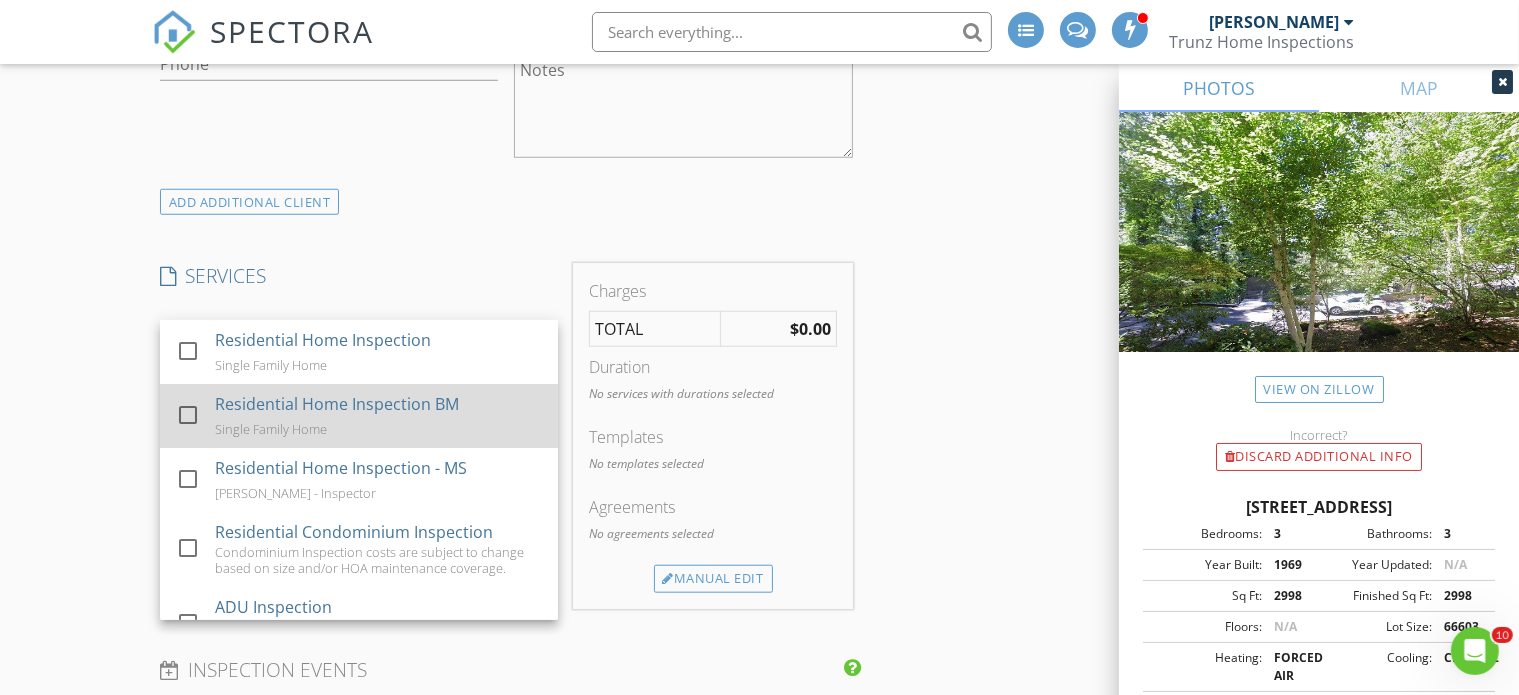 click on "Residential Home Inspection BM" at bounding box center (336, 404) 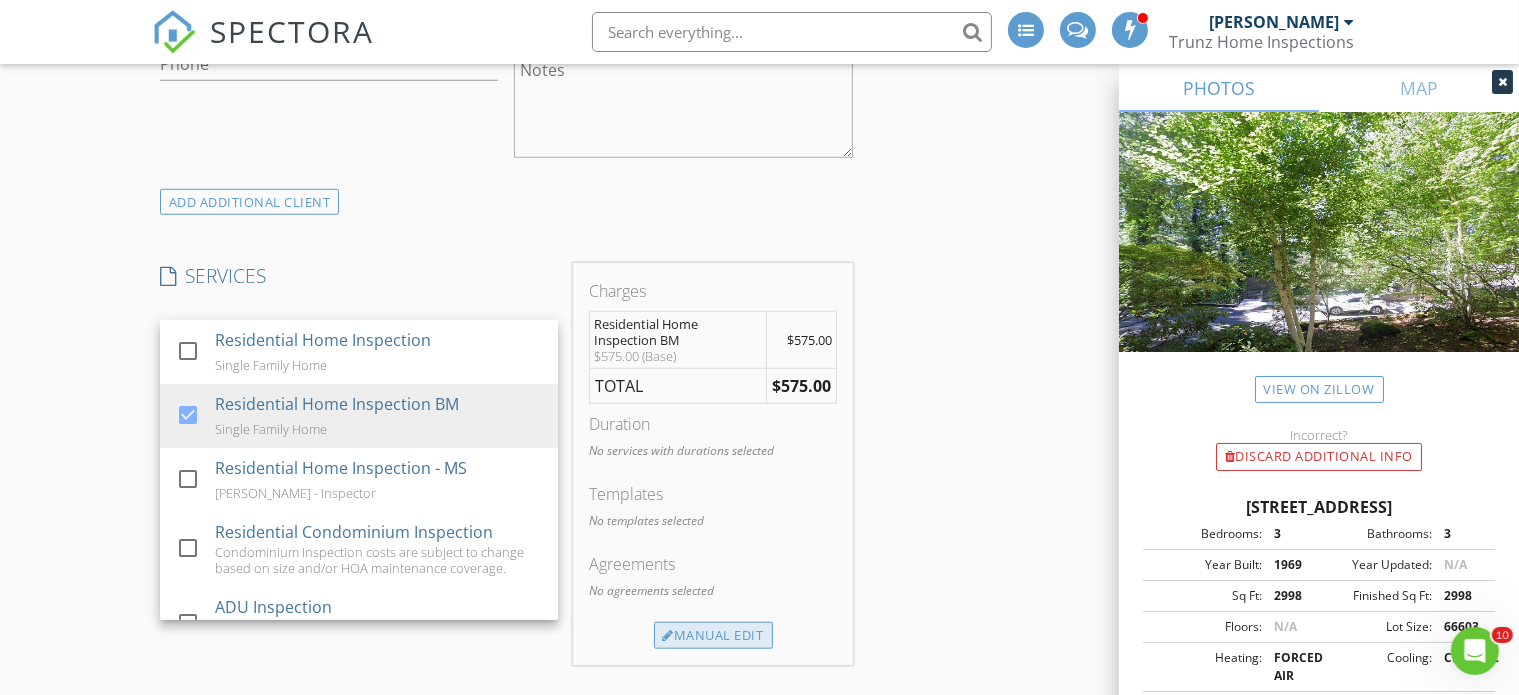 click on "Manual Edit" at bounding box center [713, 636] 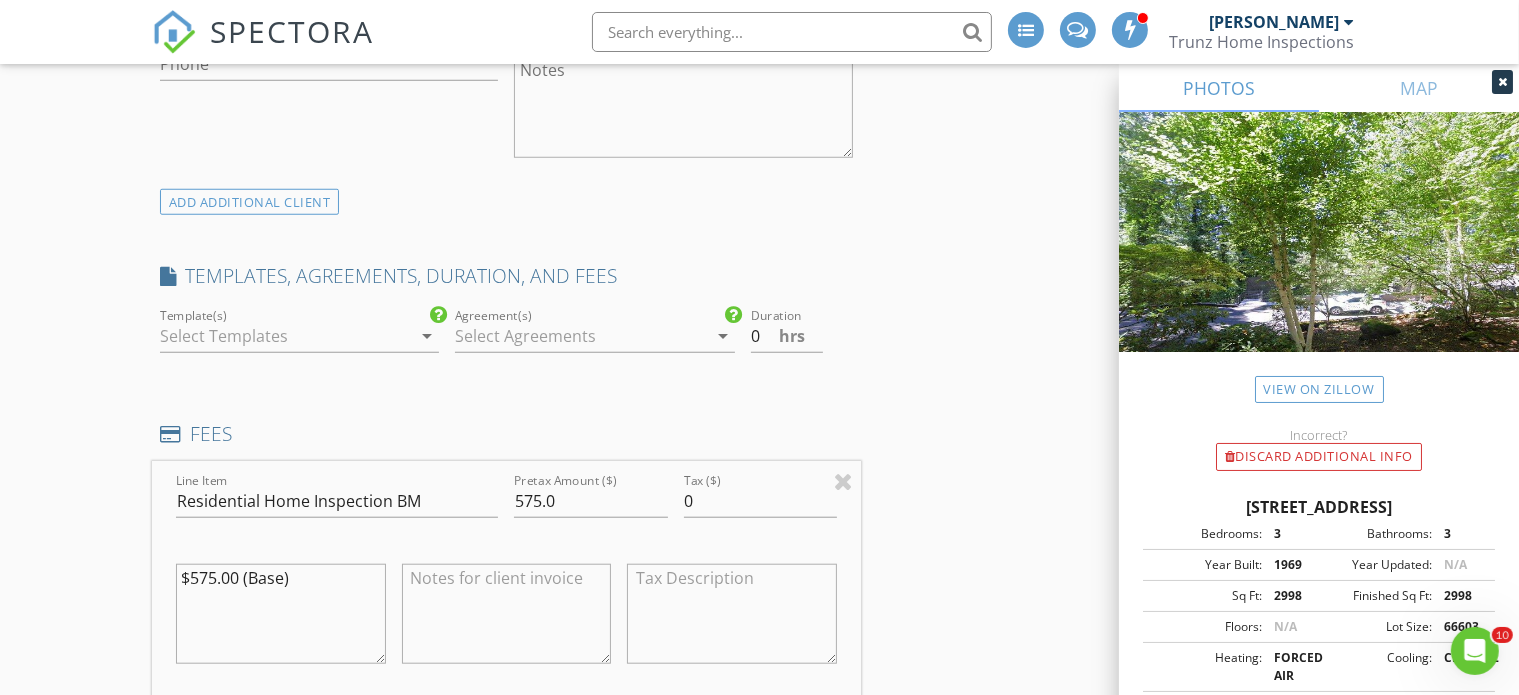 click at bounding box center [285, 336] 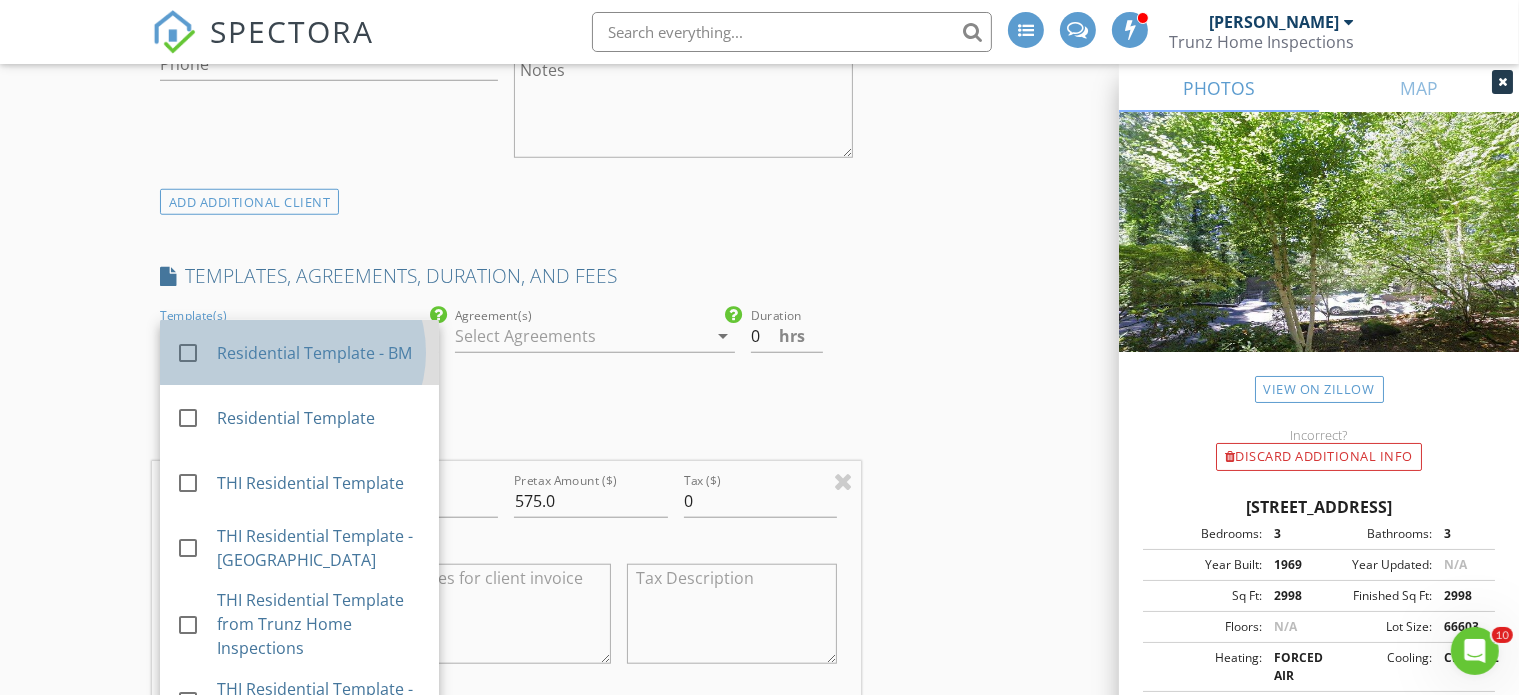 click on "Residential Template  - BM" at bounding box center (320, 352) 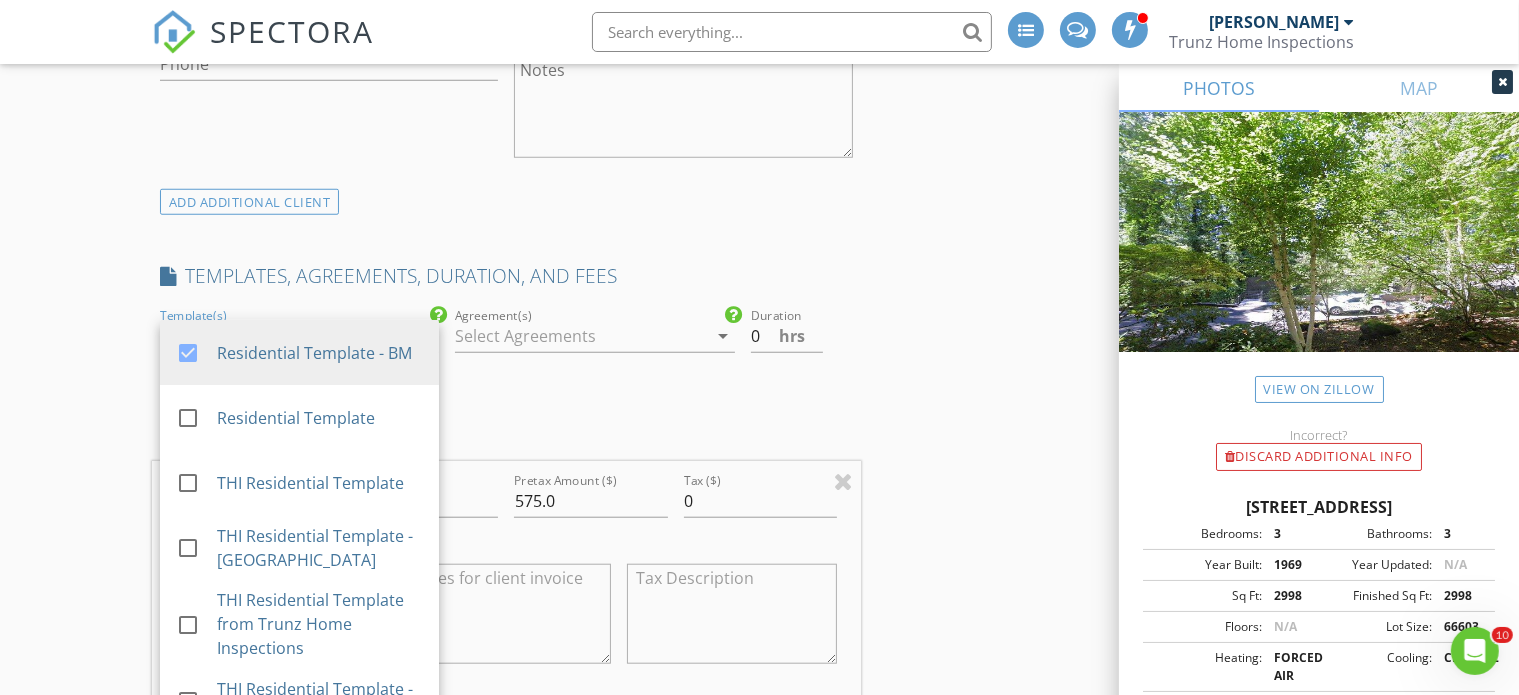 click at bounding box center [580, 336] 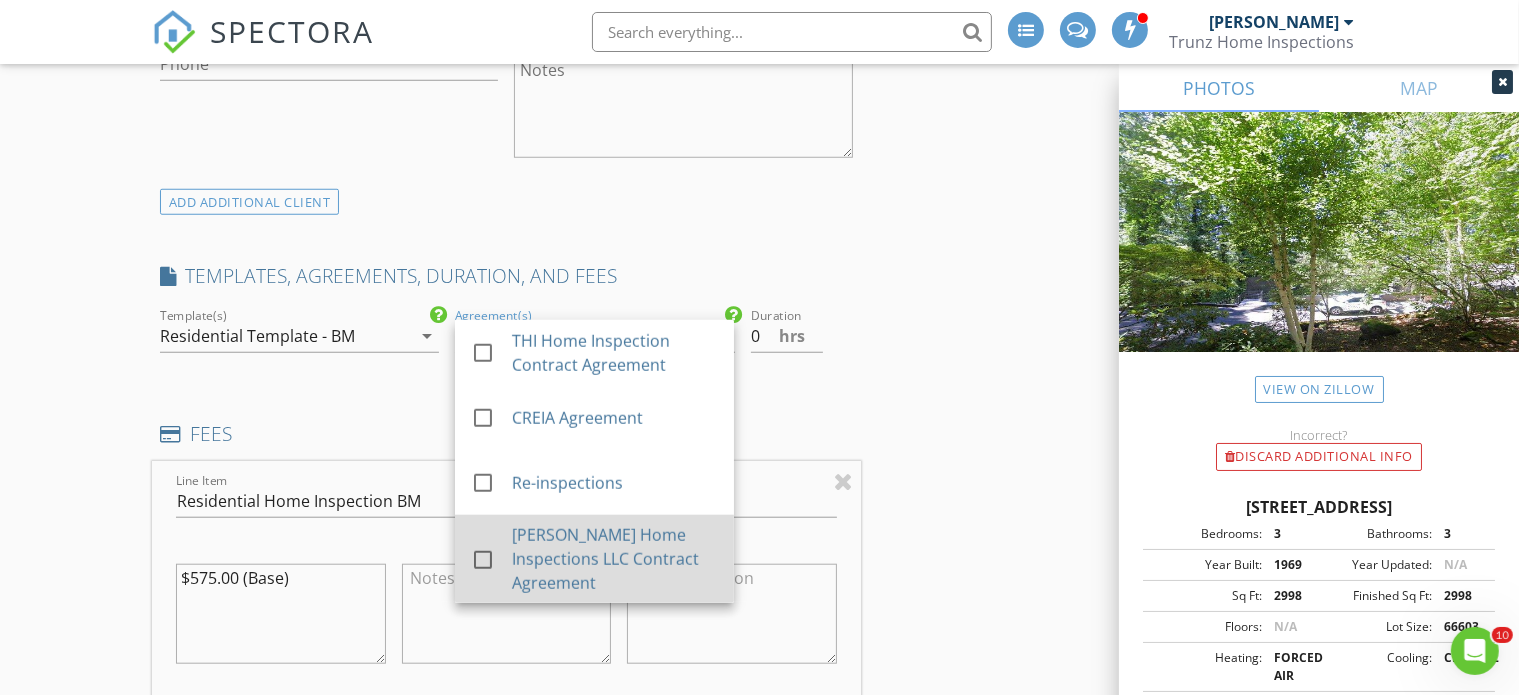 click on "check_box_outline_blank" at bounding box center (491, 559) 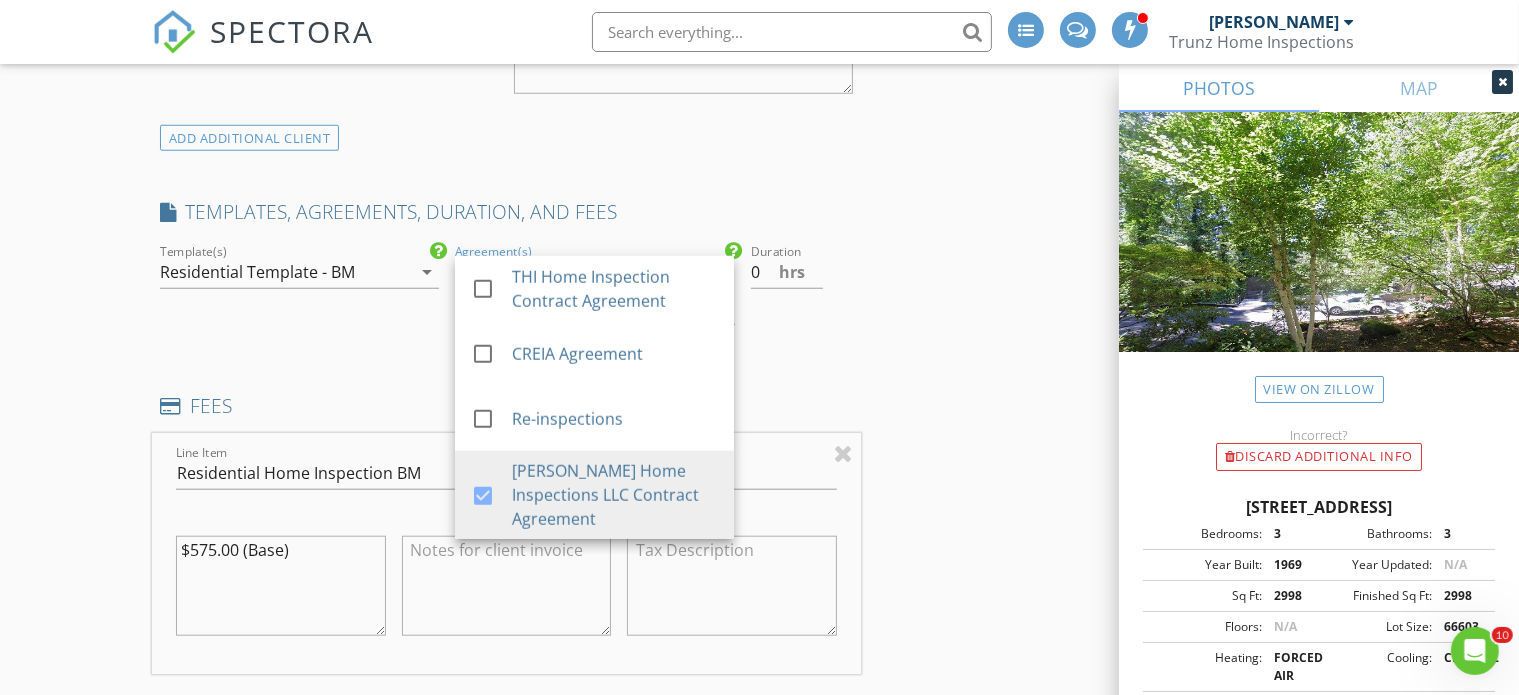 scroll, scrollTop: 1900, scrollLeft: 0, axis: vertical 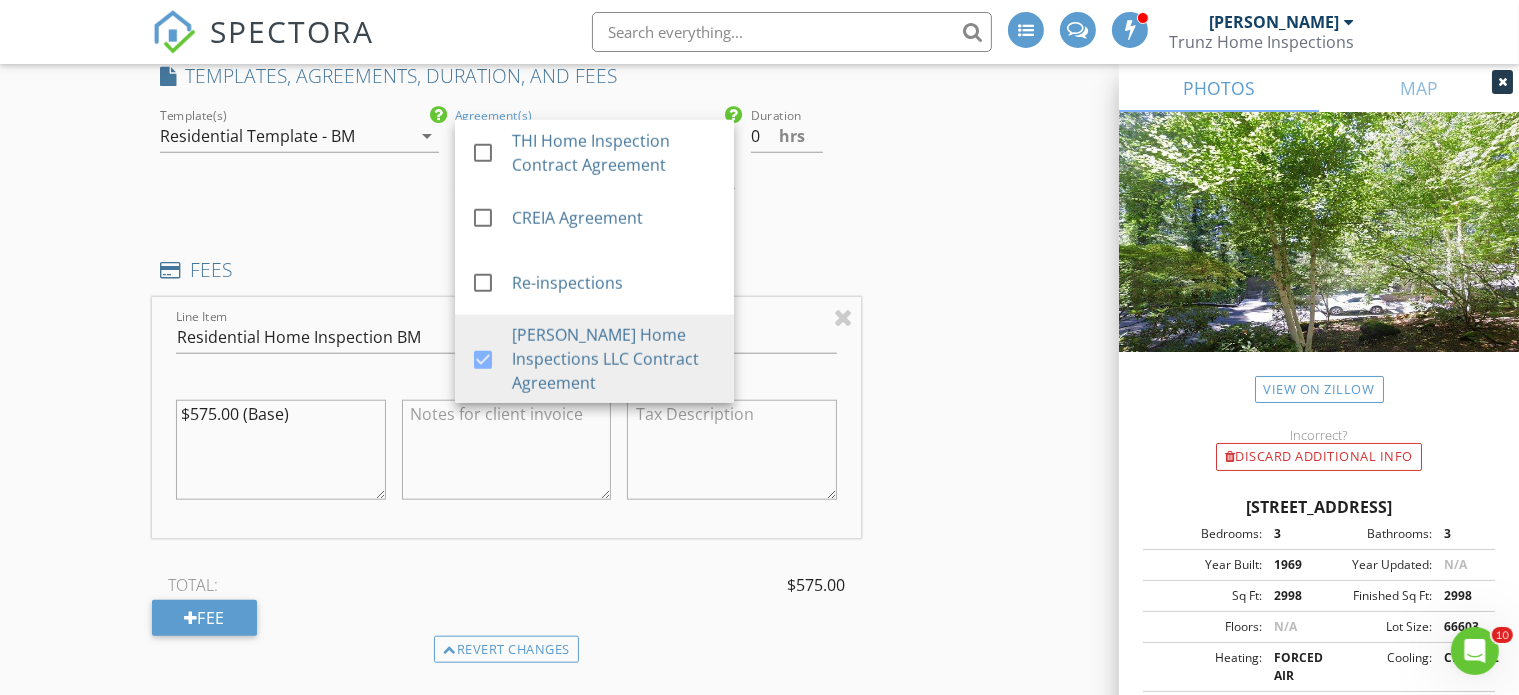 click on "INSPECTOR    Bernd Minde
Date/Time
07/11/2025 9:00 AM
Location
Address Search       Address 4731 SW 18th Dr   Unit   City Portland   State OR   Zip 97239   County Multnomah     Square Feet 2998   Year Built 1969   Foundation arrow_drop_down     Bernd Minde     7.1 miles     (21 minutes)
client
check_box Enable Client CC email for this inspection   Client Search     check_box_outline_blank Client is a Company/Organization     First Name Jeff   Last Name Steber   Email jeffs@intensecycles.com   CC Email   Phone           Notes
client
Client Search     check_box_outline_blank Client is a Company/Organization     First Name Jenn   Last Name Gabrielli   Email steberelli@verizon.net   CC Email   Phone           Notes
ADD ADDITIONAL client
SERVICES
check_box_outline_blank" at bounding box center (759, 322) 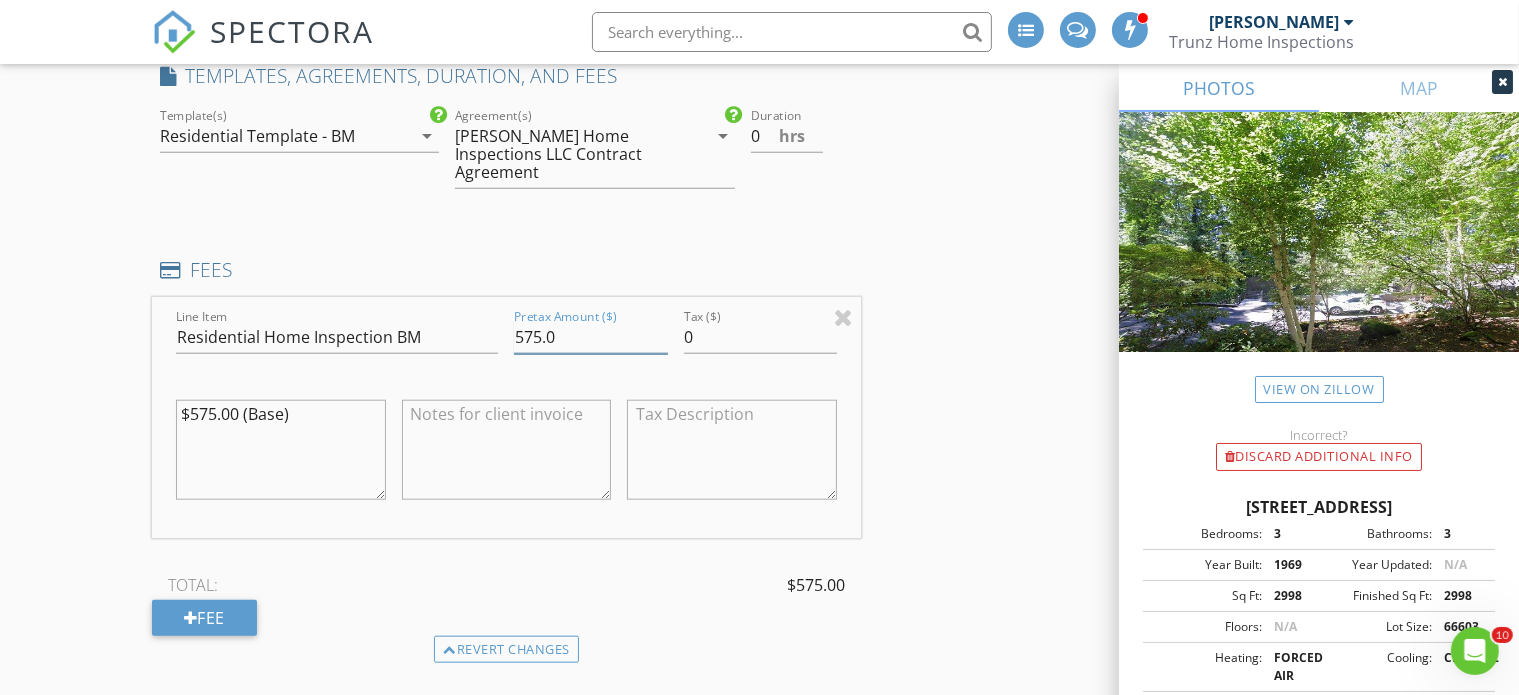 drag, startPoint x: 556, startPoint y: 337, endPoint x: 487, endPoint y: 340, distance: 69.065186 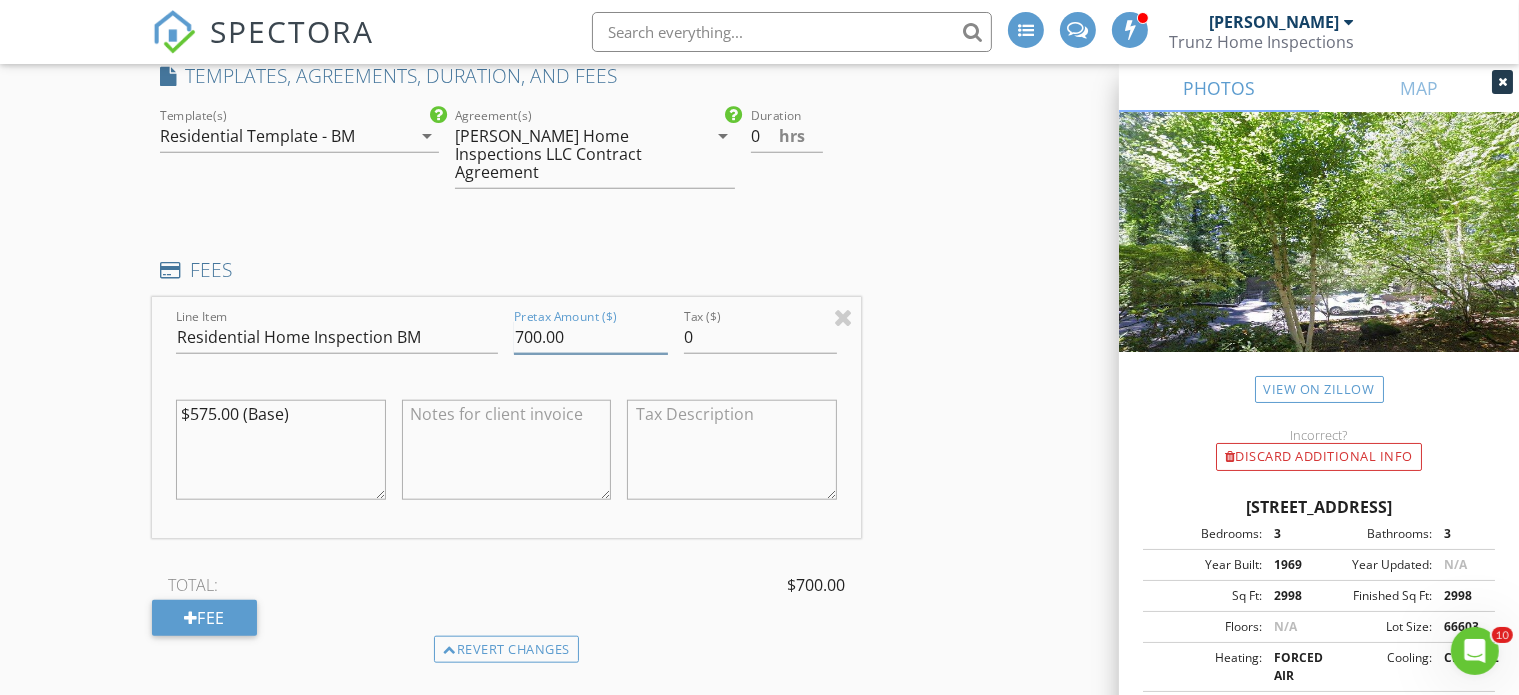 type on "700.00" 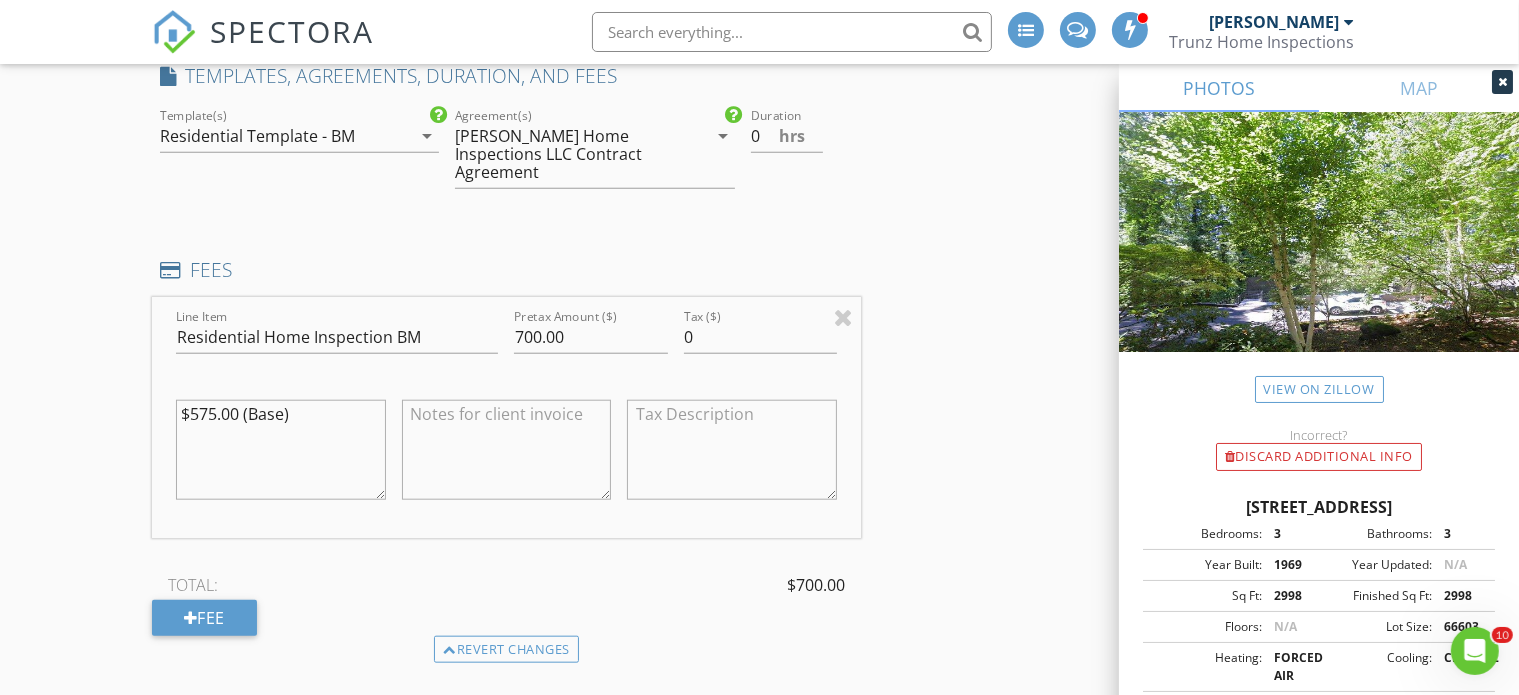 drag, startPoint x: 216, startPoint y: 413, endPoint x: 190, endPoint y: 416, distance: 26.172504 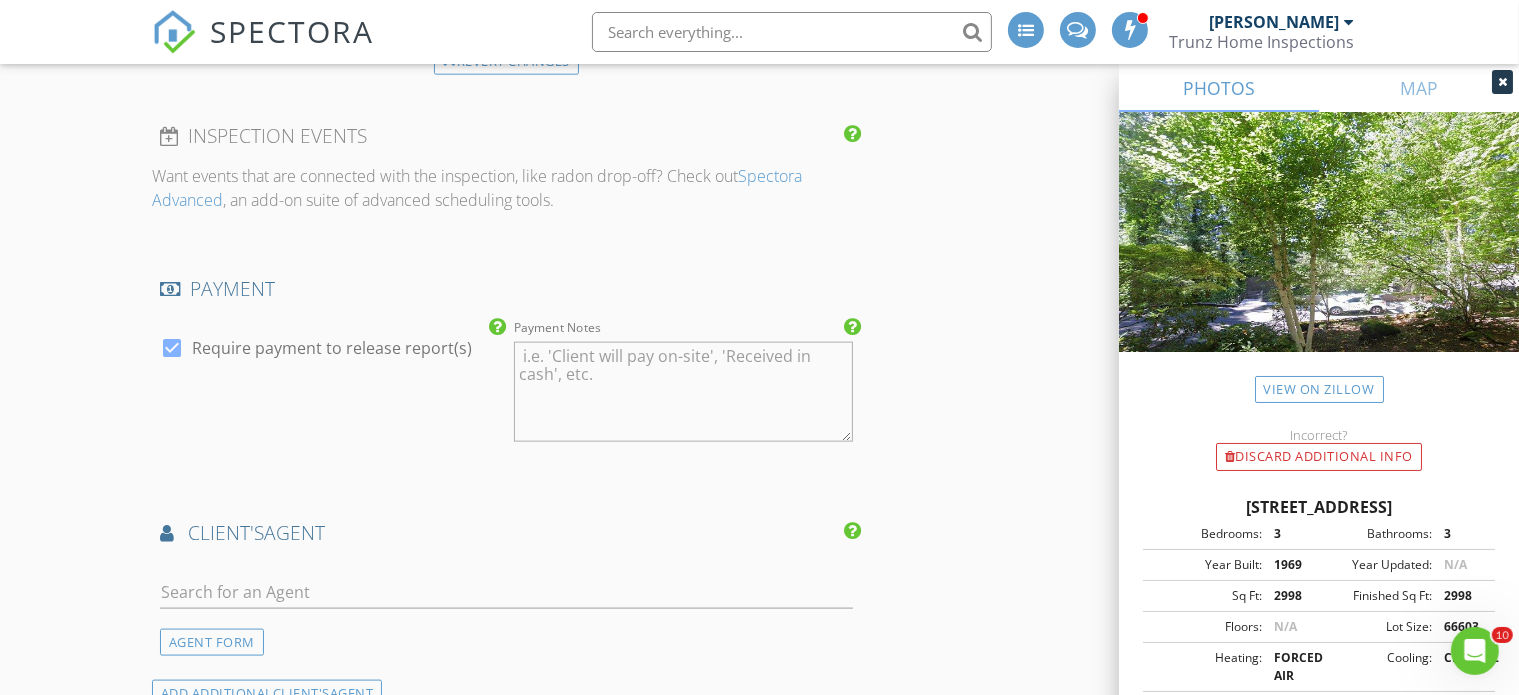 scroll, scrollTop: 2600, scrollLeft: 0, axis: vertical 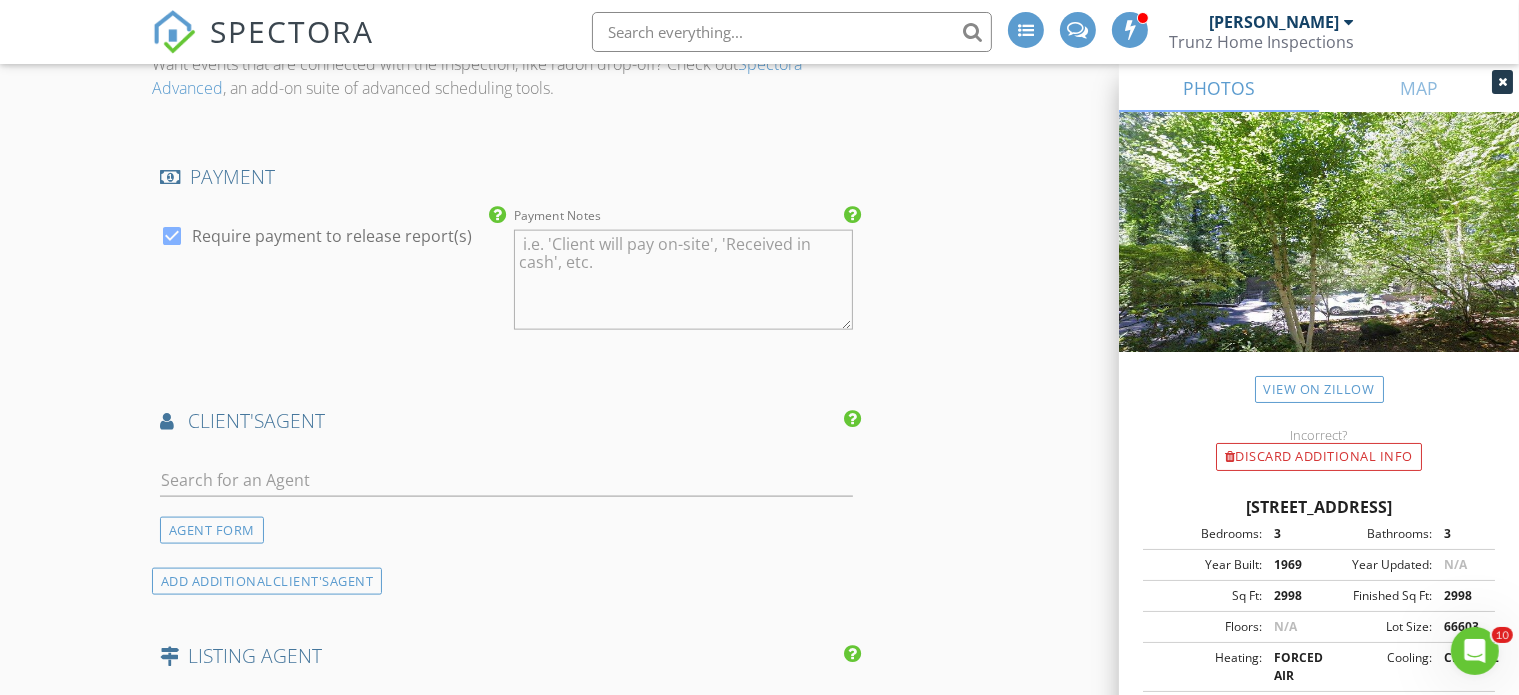 type on "$700.00 (Base)" 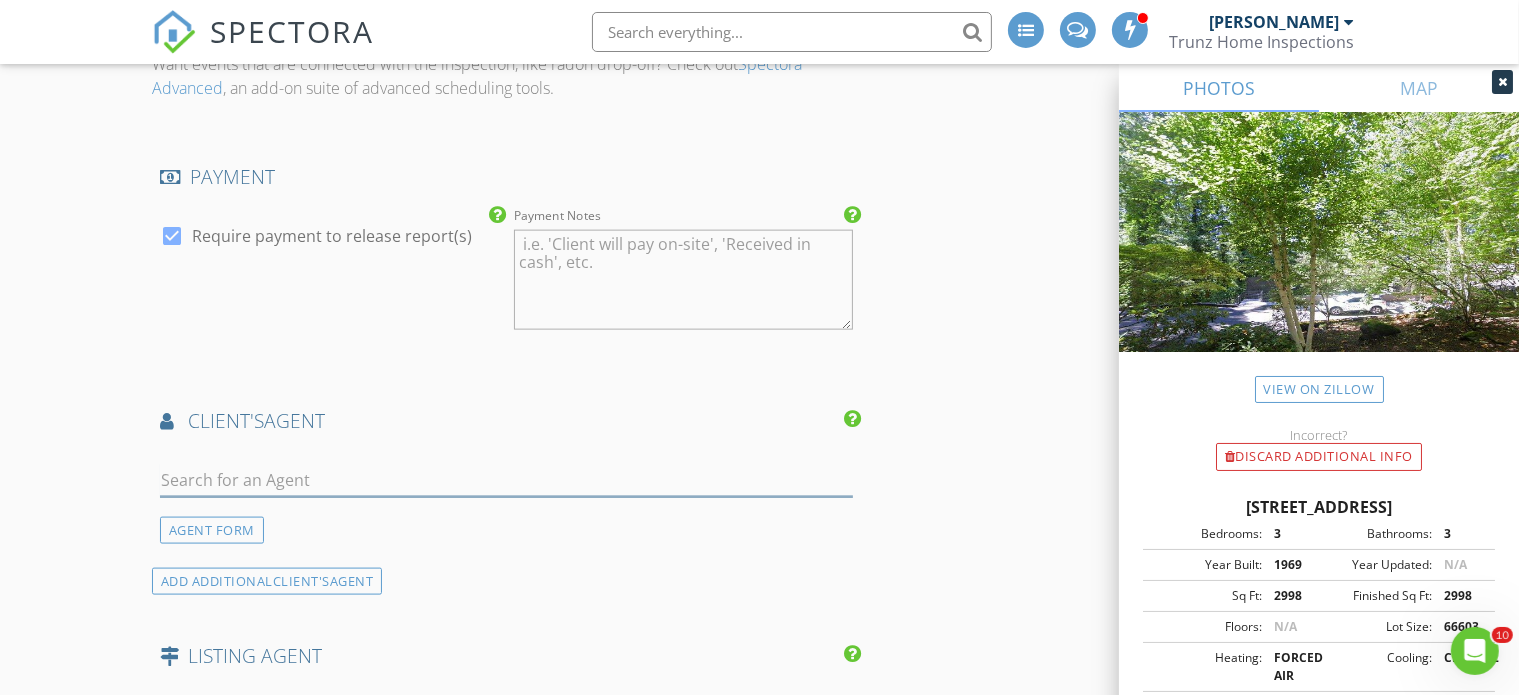 click at bounding box center [506, 480] 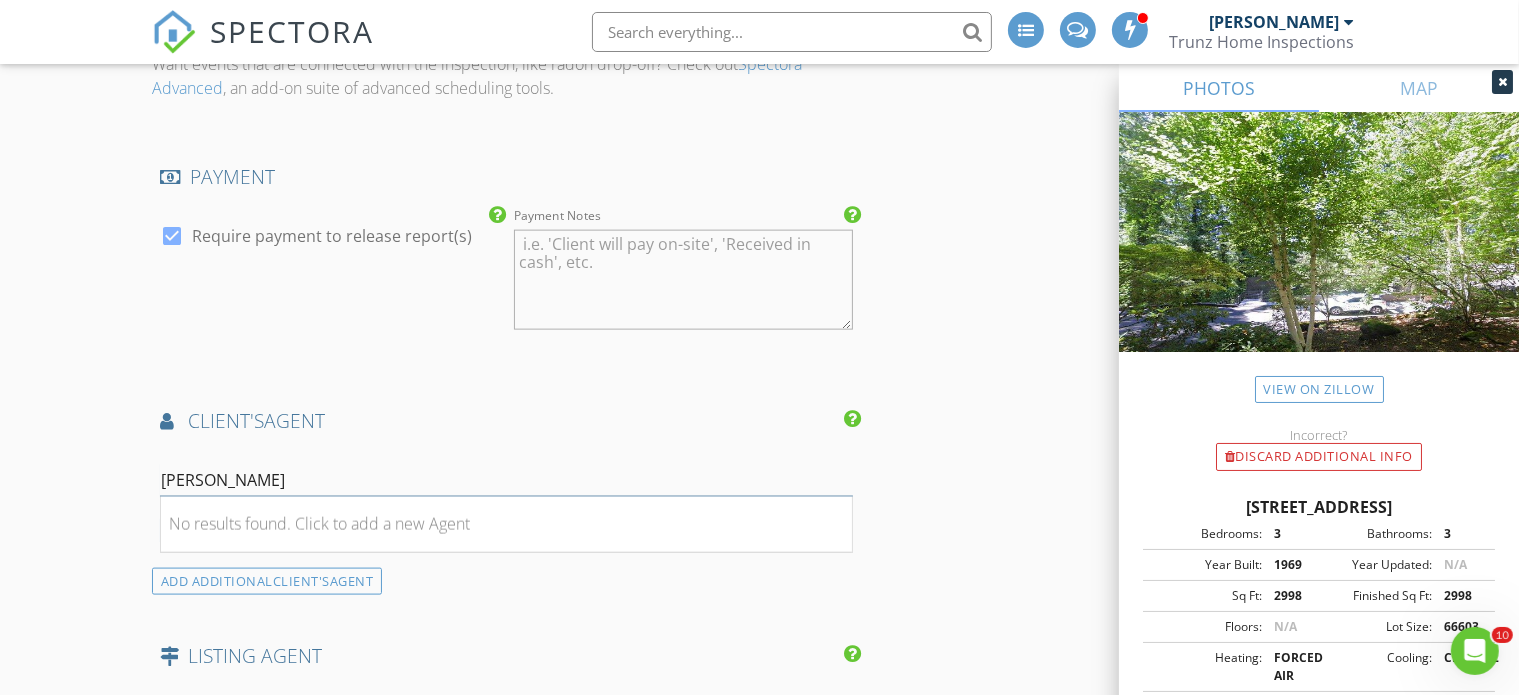 drag, startPoint x: 193, startPoint y: 473, endPoint x: 142, endPoint y: 479, distance: 51.351727 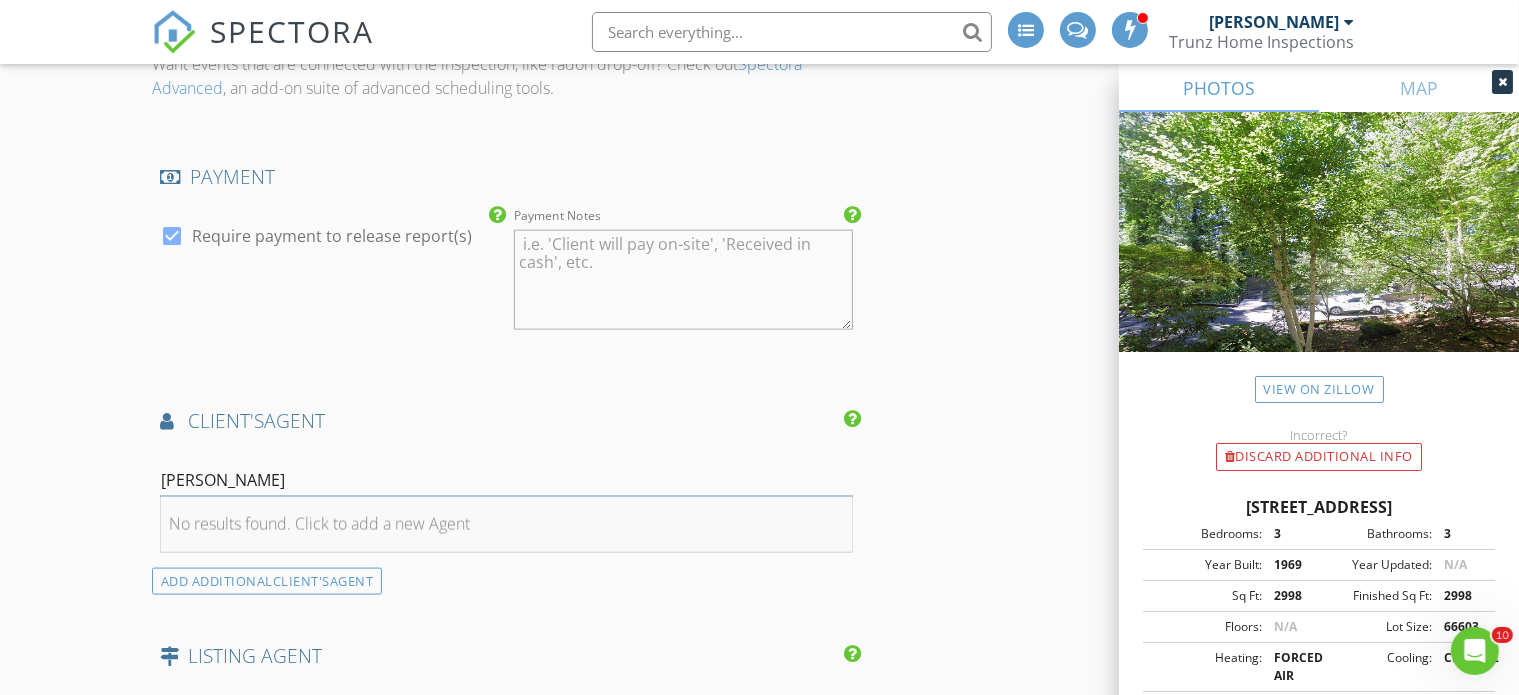type on "weithman" 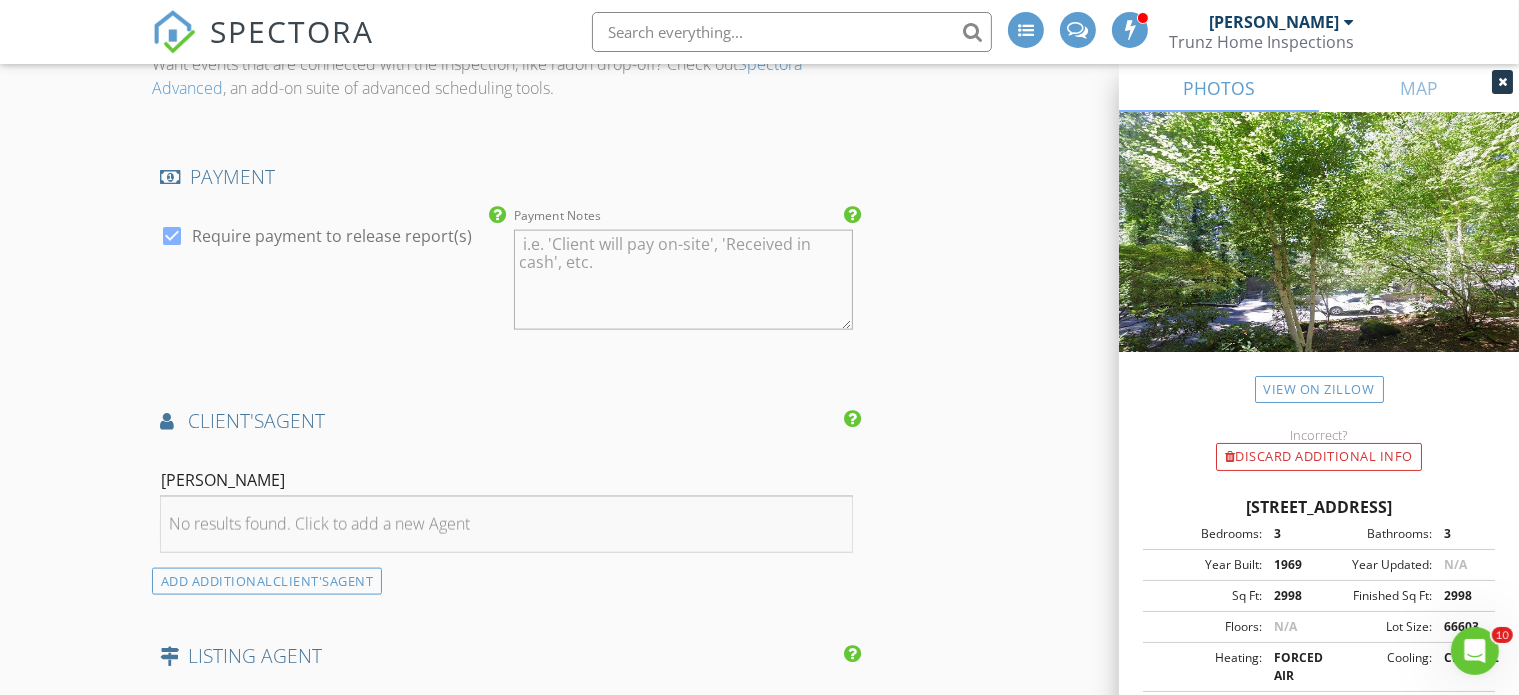 click on "No results found. Click to add a new Agent" at bounding box center (319, 524) 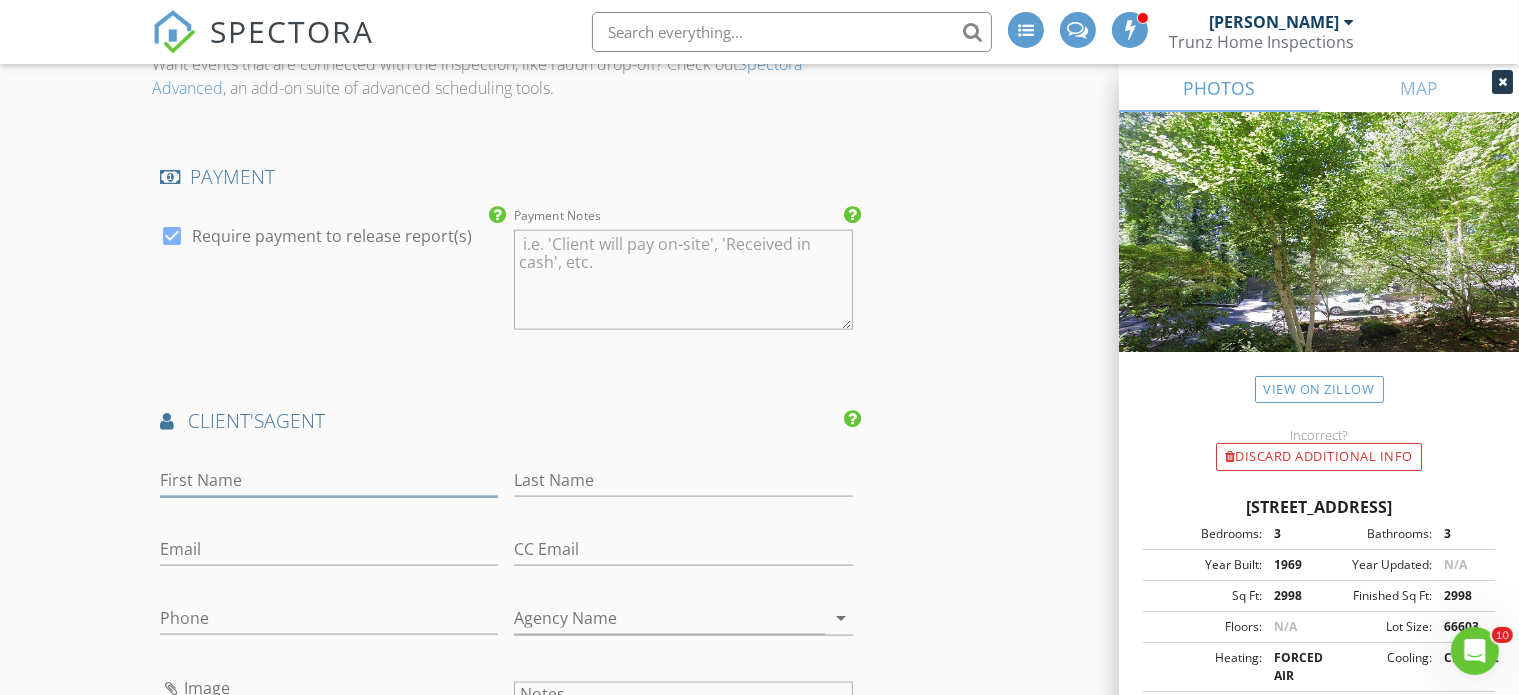 click on "First Name" at bounding box center [329, 480] 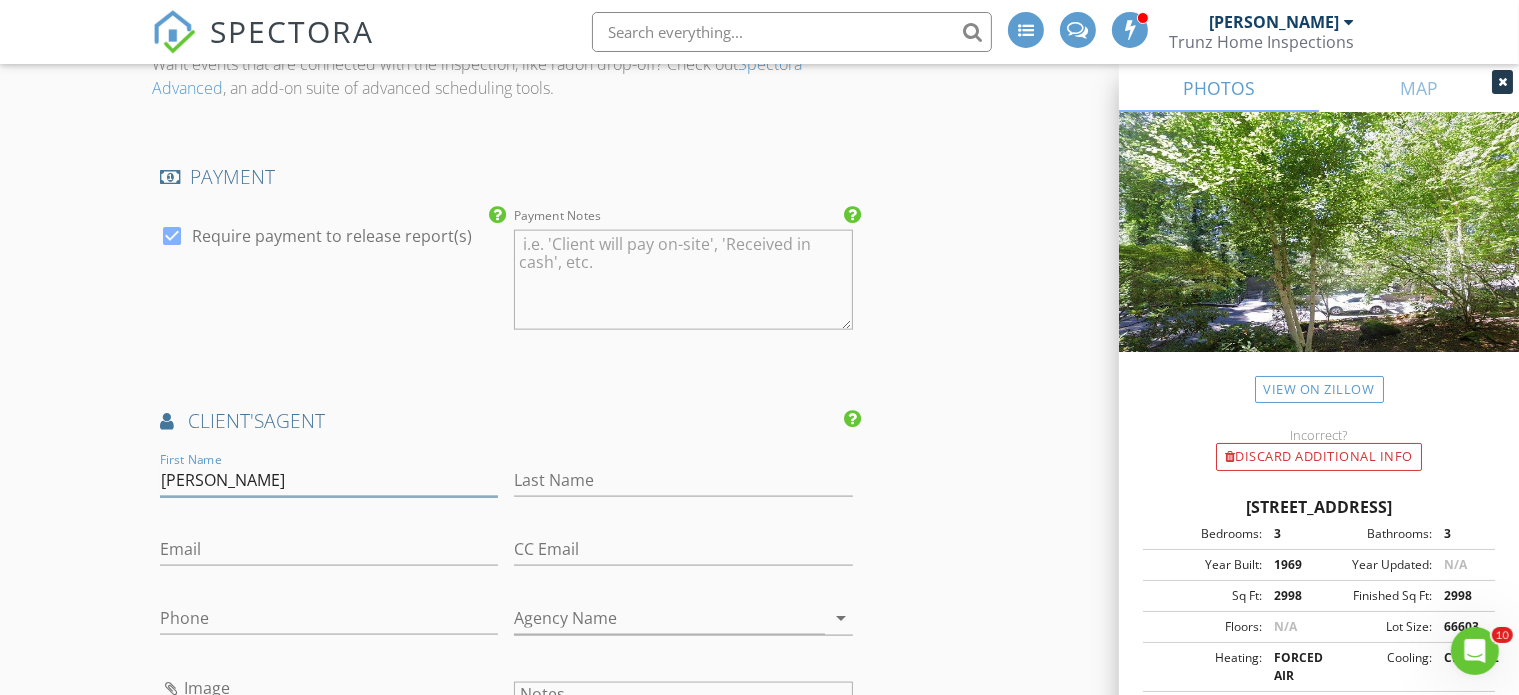 type on "Jeff" 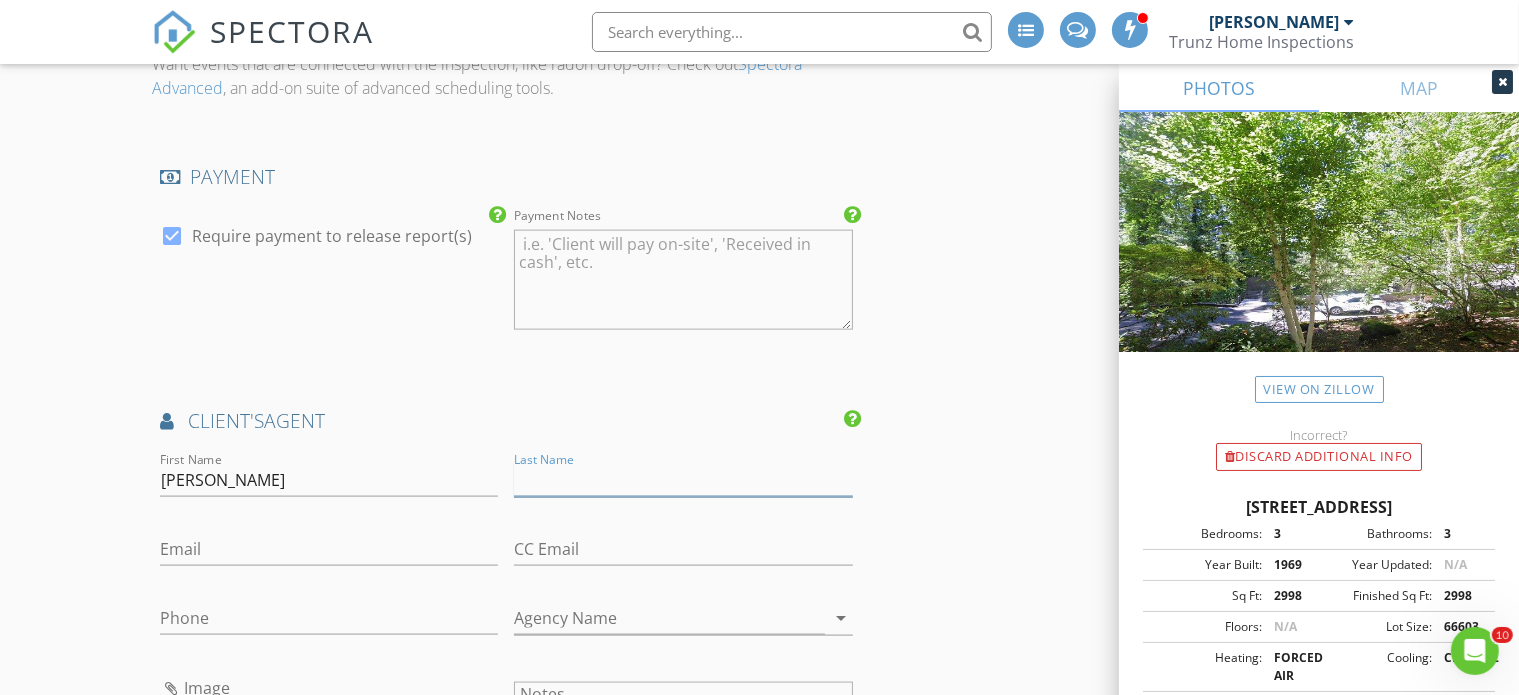 type on "Q" 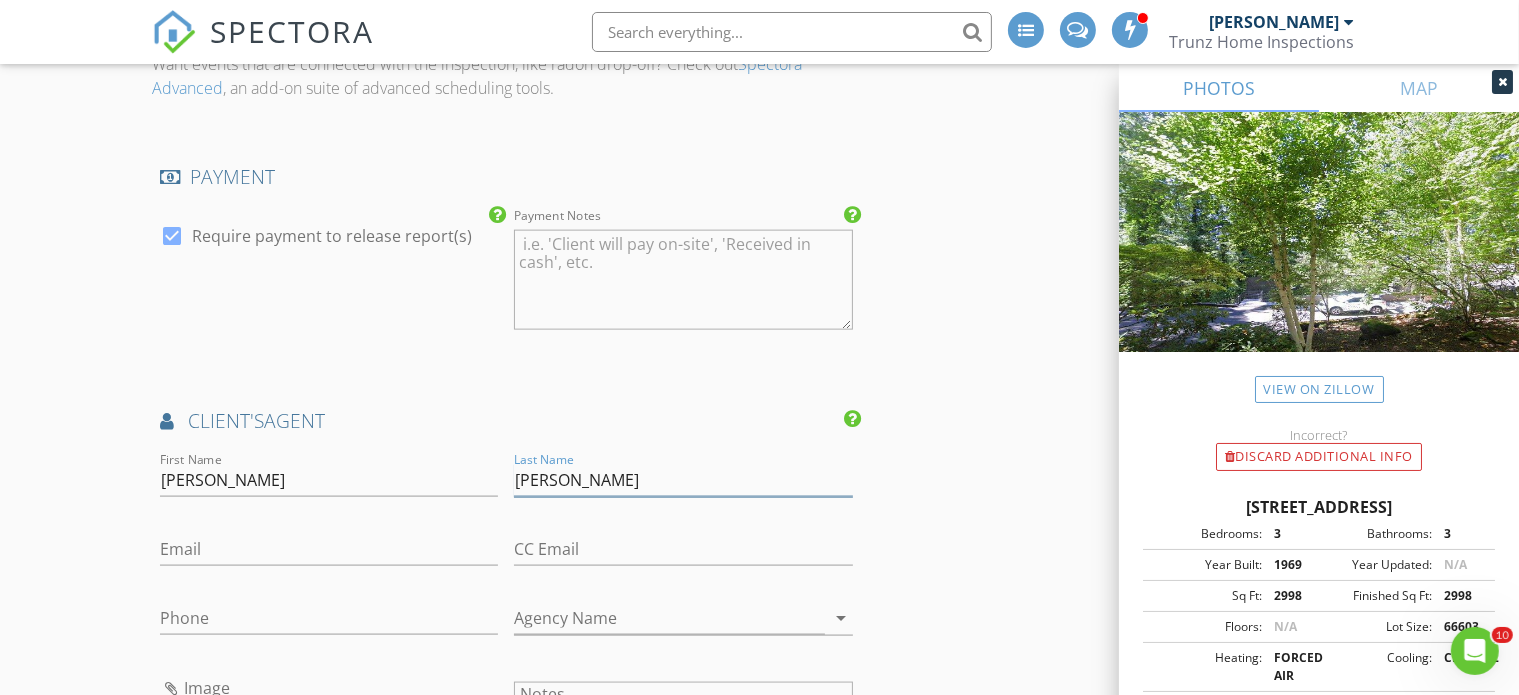 type on "Weithman" 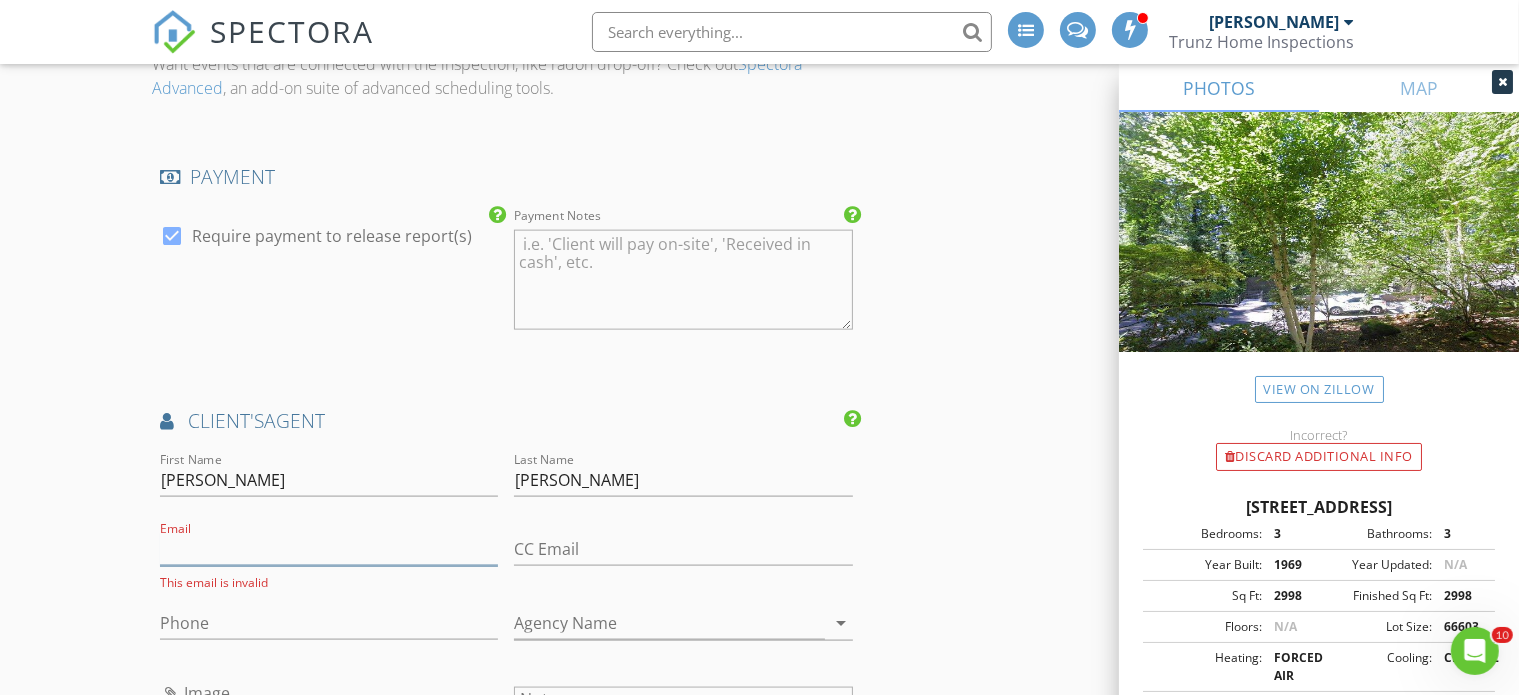 paste on "jeff.weithman@where-inc.com" 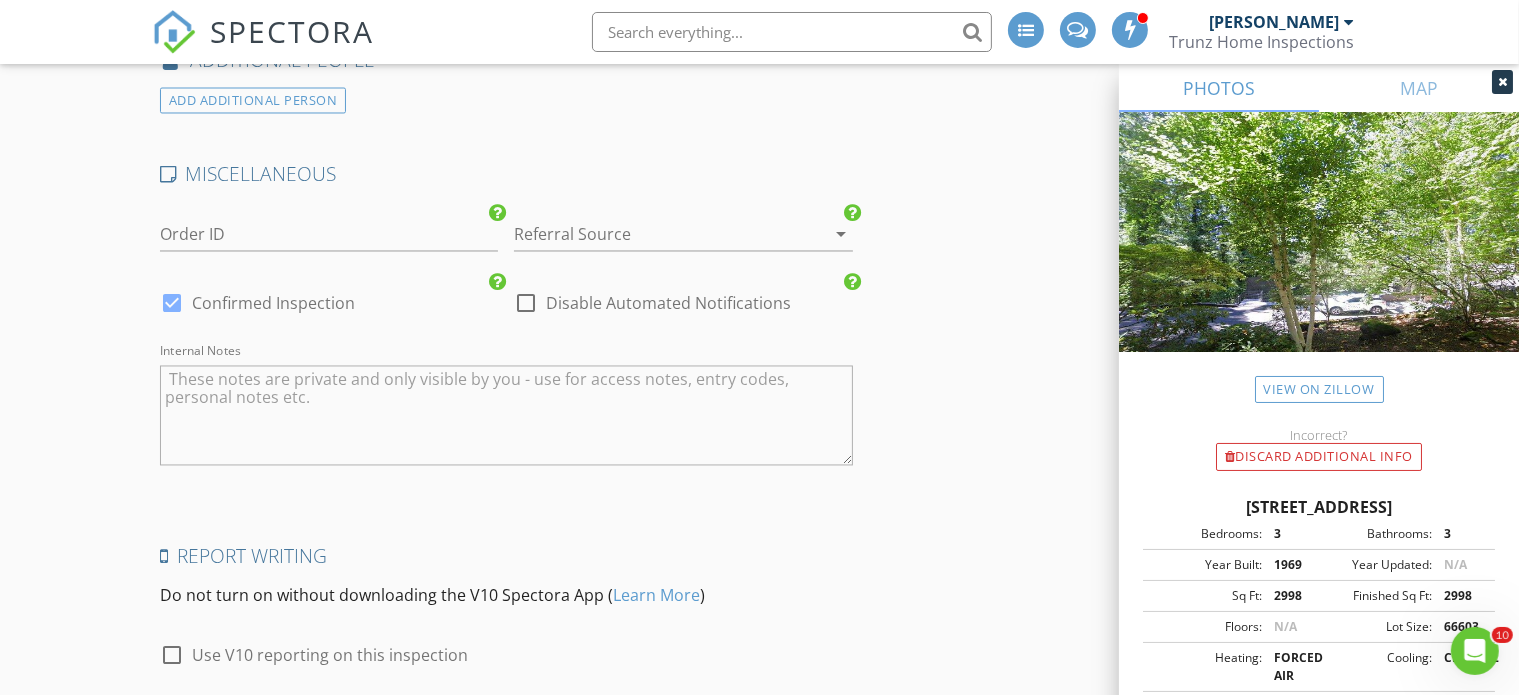 scroll, scrollTop: 3853, scrollLeft: 0, axis: vertical 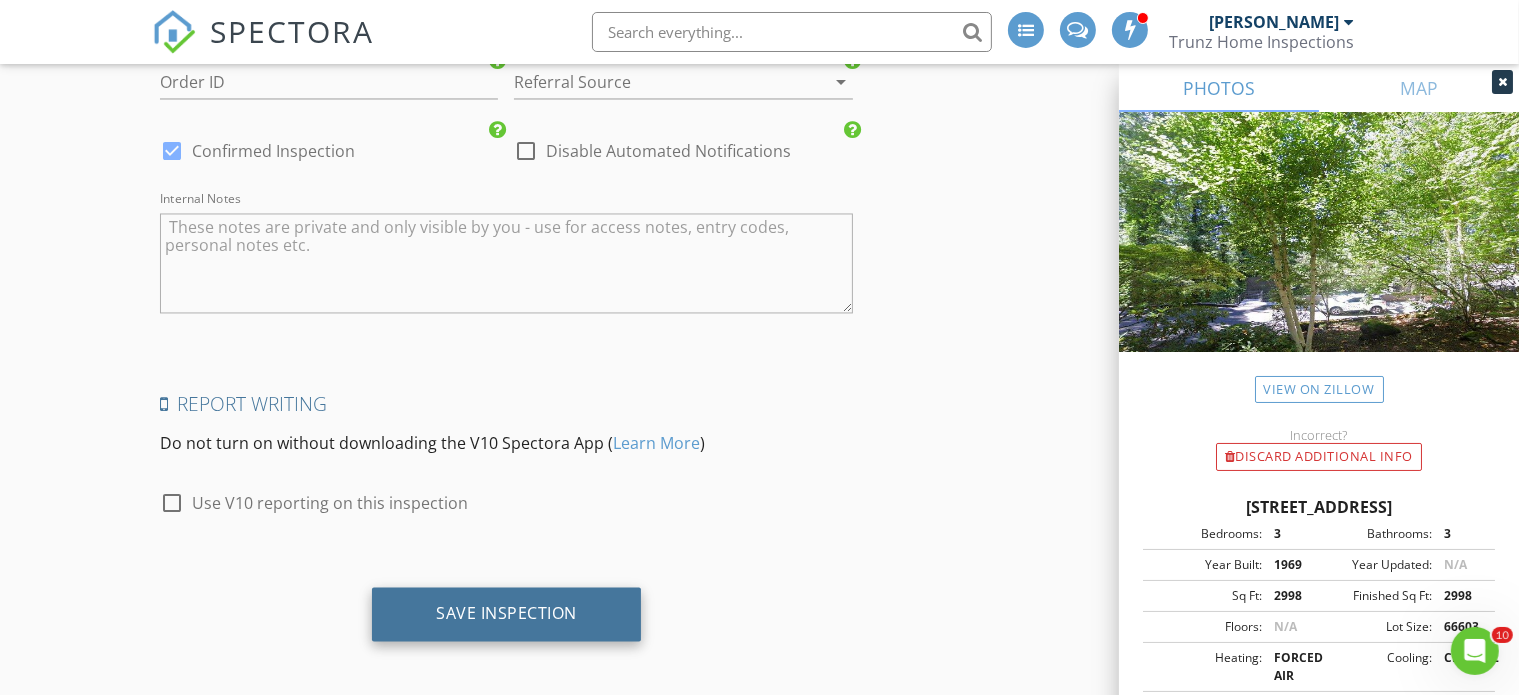 type on "jeff.weithman@where-inc.com" 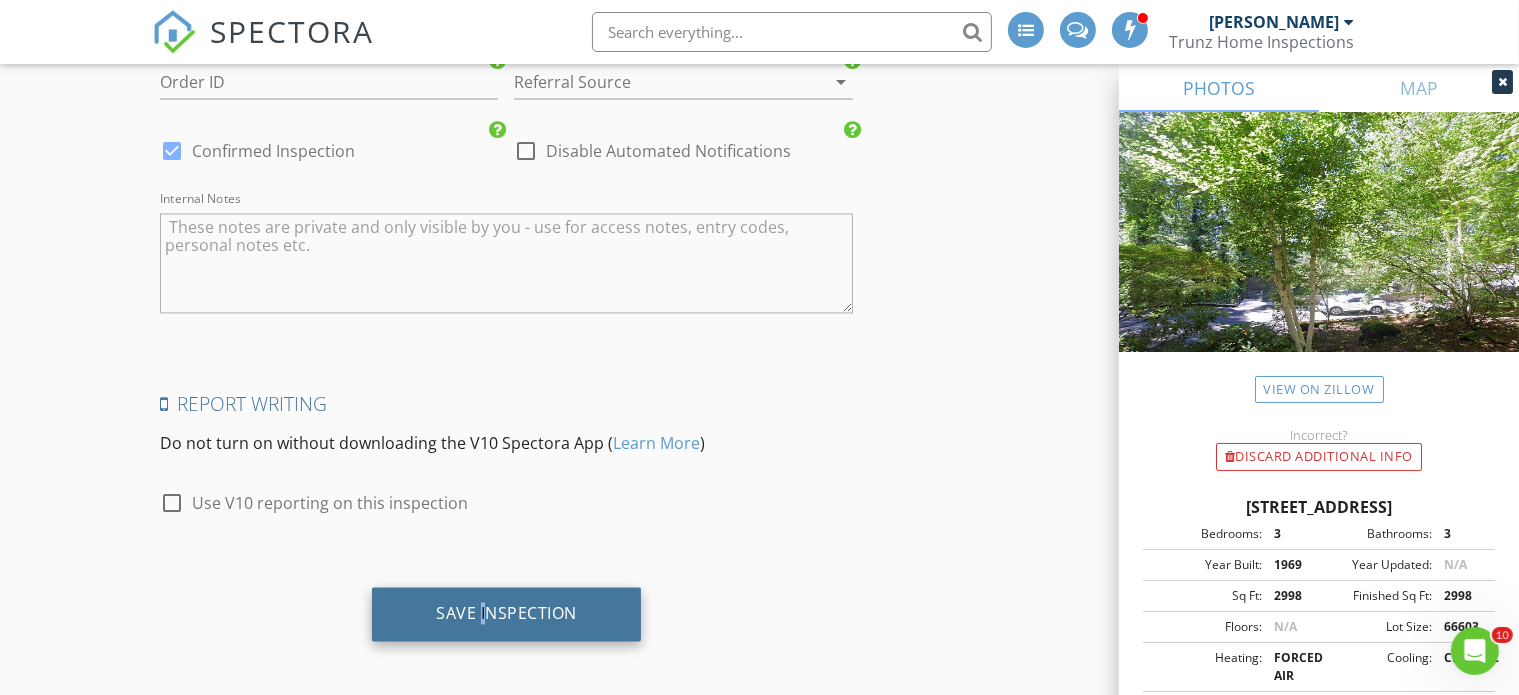 click on "Save Inspection" at bounding box center (506, 613) 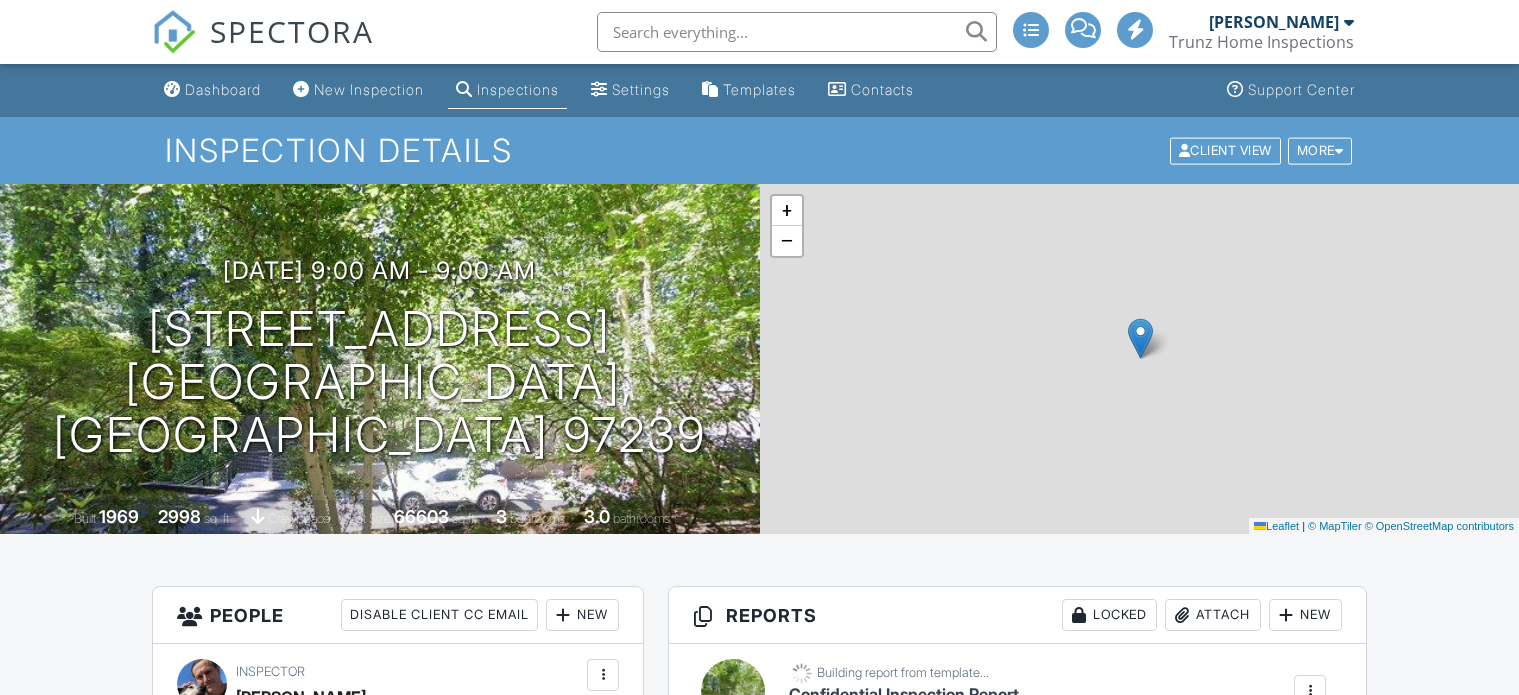scroll, scrollTop: 0, scrollLeft: 0, axis: both 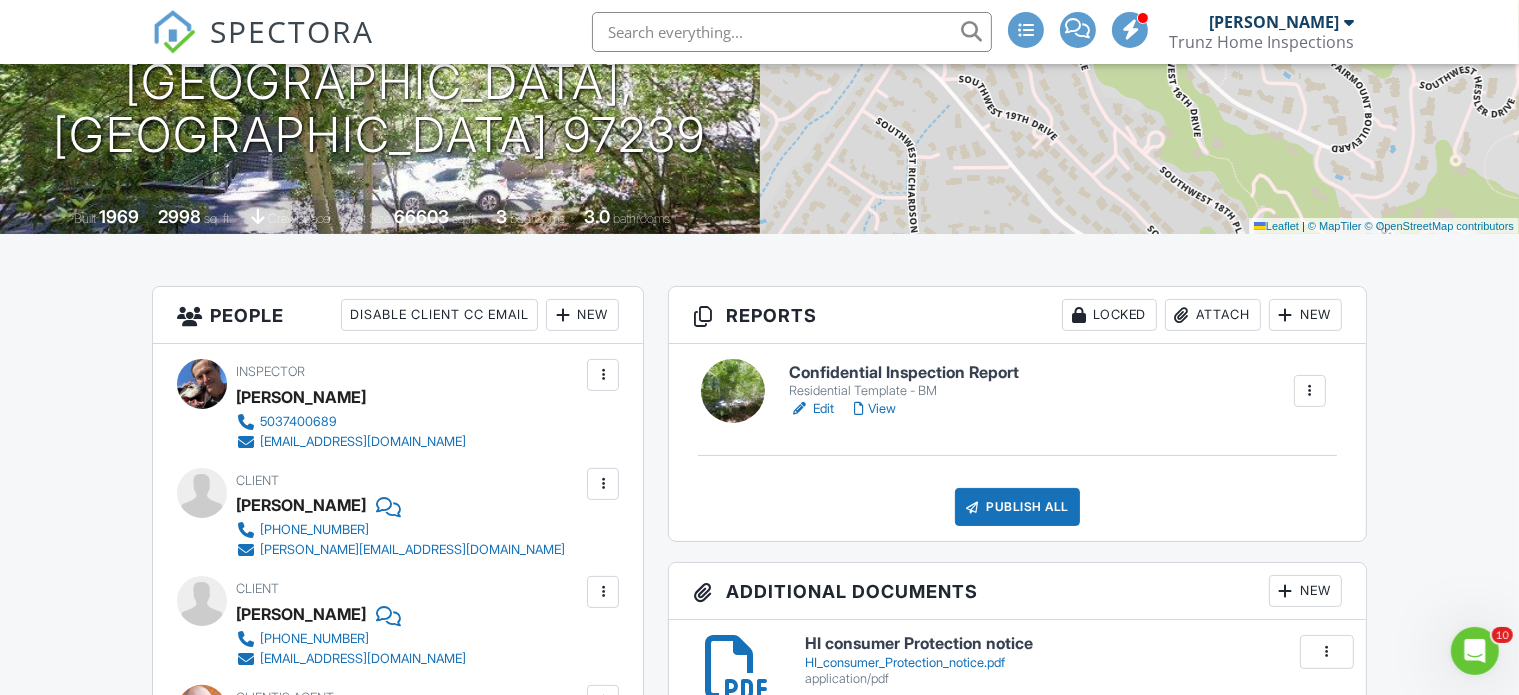 click on "Edit" at bounding box center (811, 409) 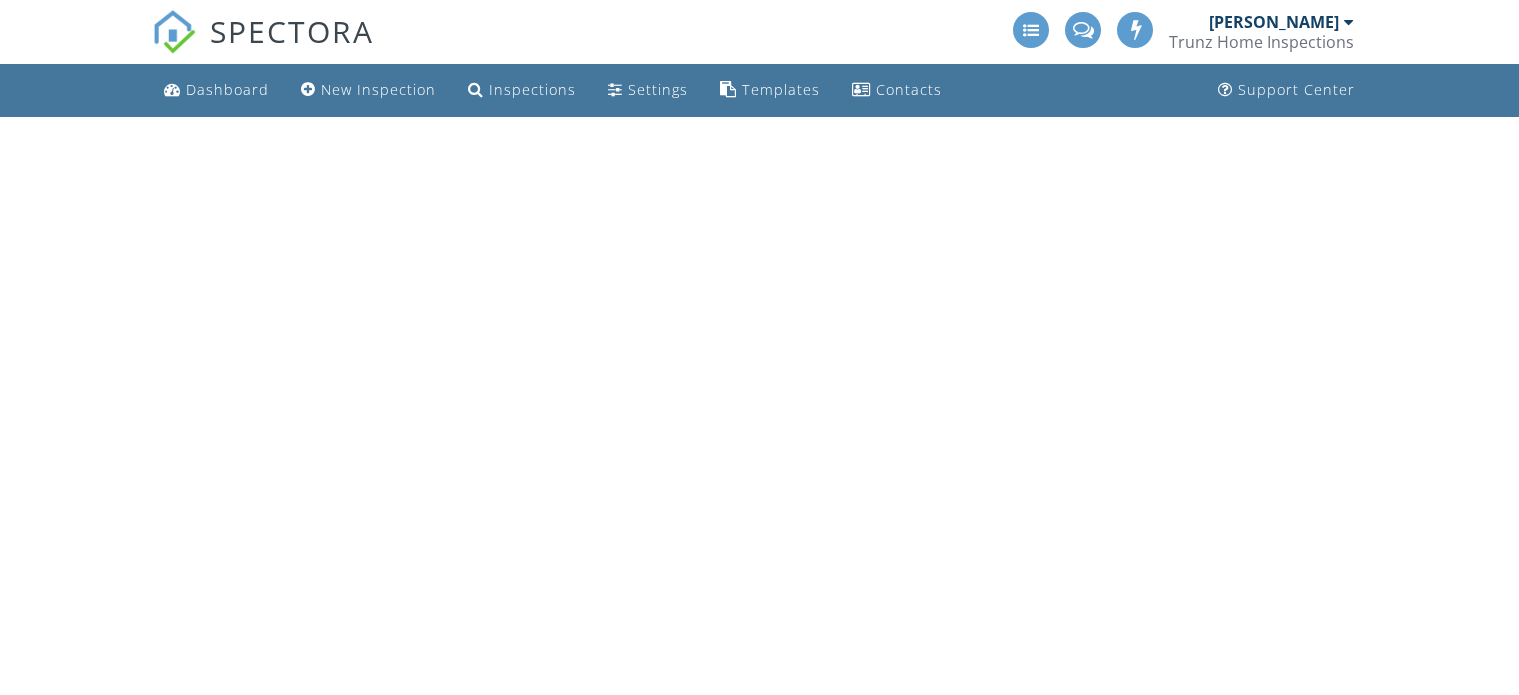 scroll, scrollTop: 0, scrollLeft: 0, axis: both 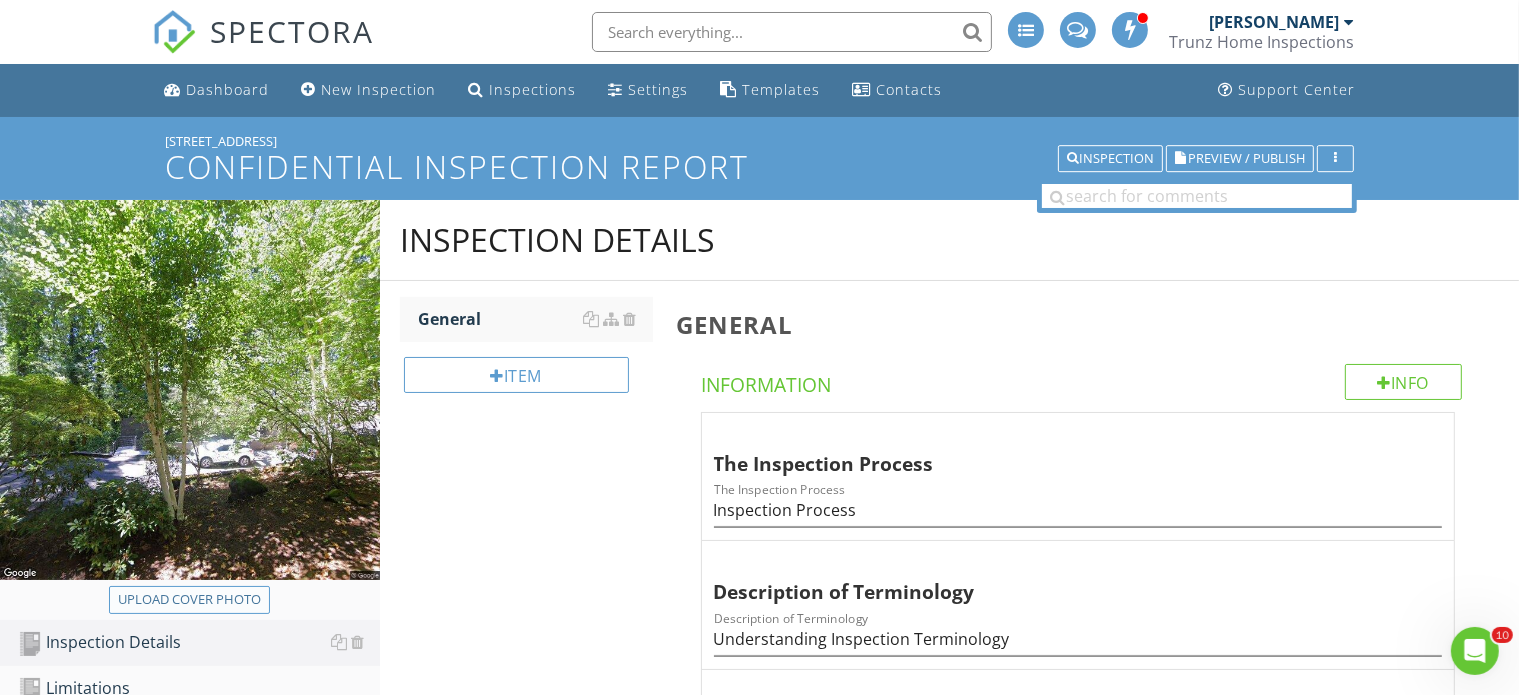 click on "Upload cover photo" at bounding box center [189, 600] 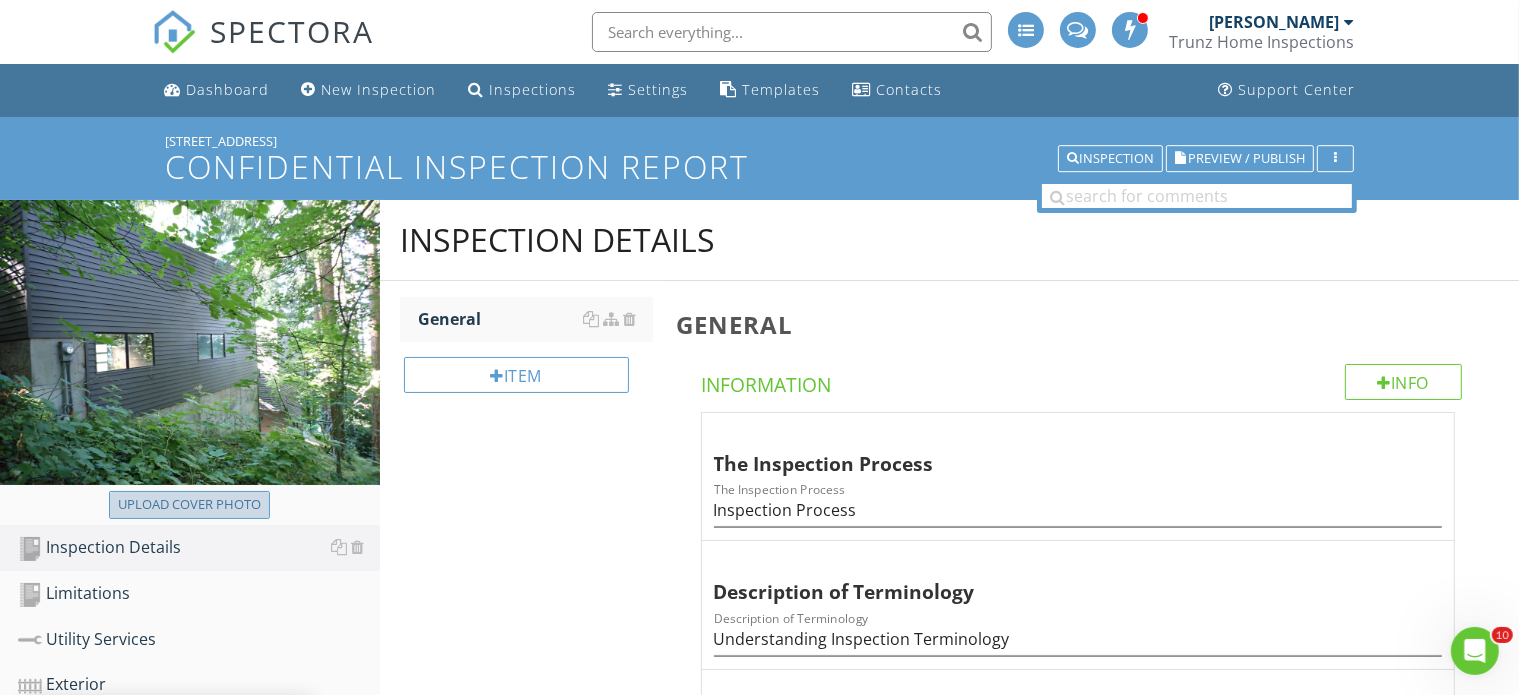 click on "Upload cover photo" at bounding box center (189, 505) 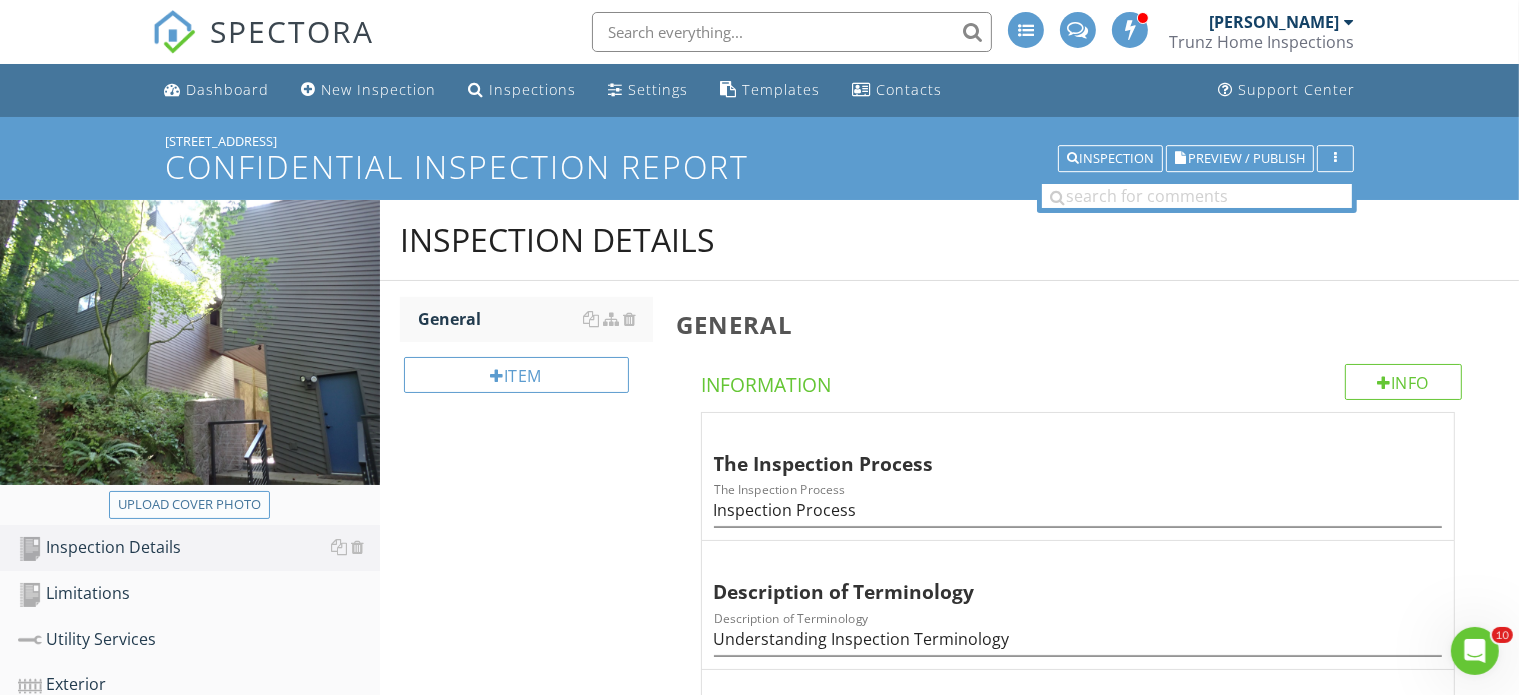 click on "Upload cover photo" at bounding box center (189, 505) 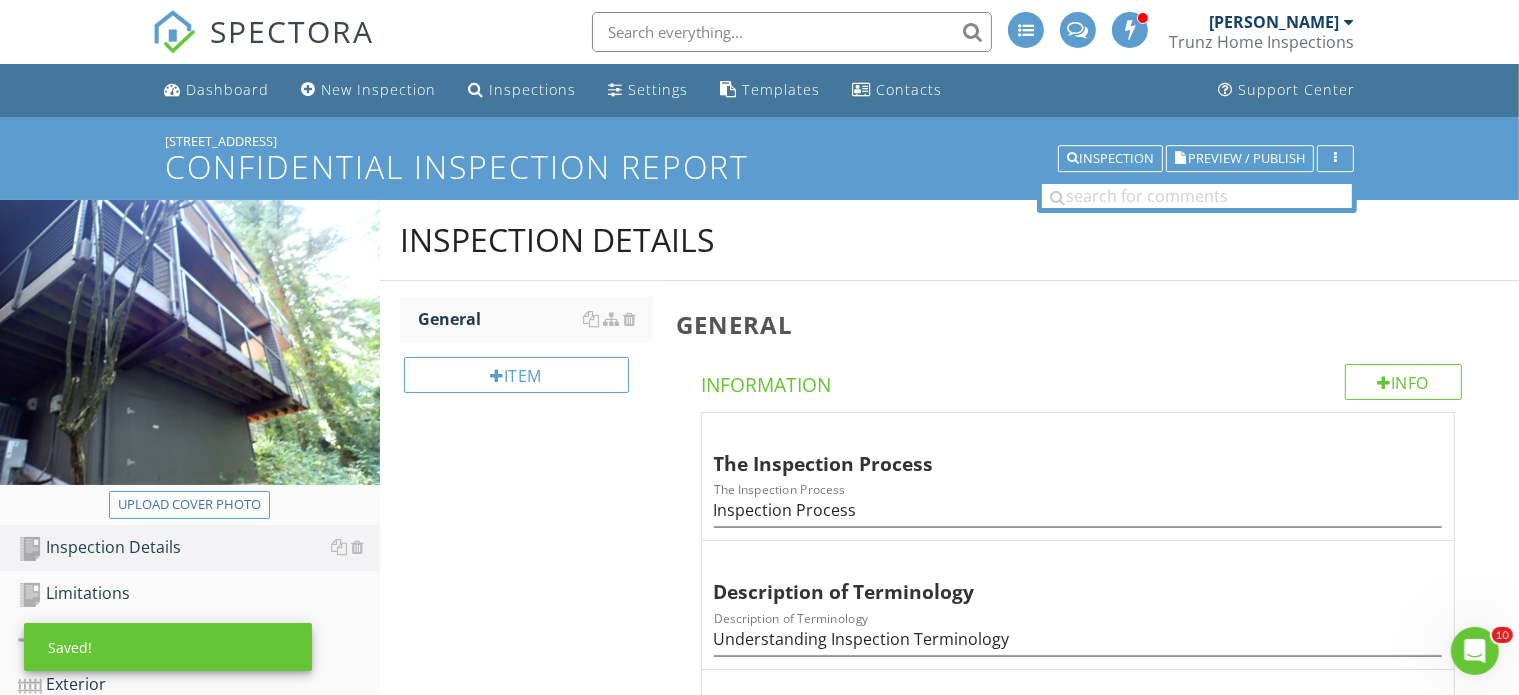 click on "Upload cover photo" at bounding box center (189, 505) 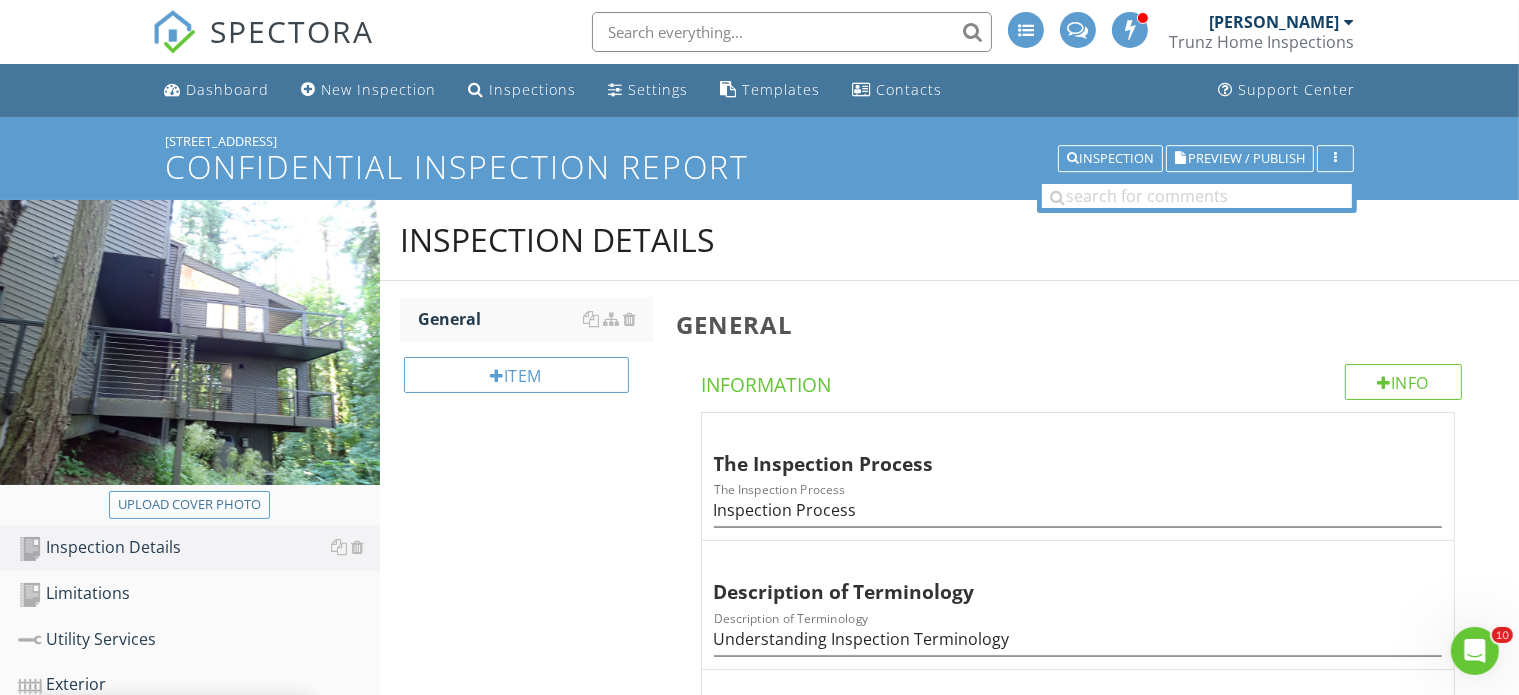 click on "Upload cover photo" at bounding box center (189, 505) 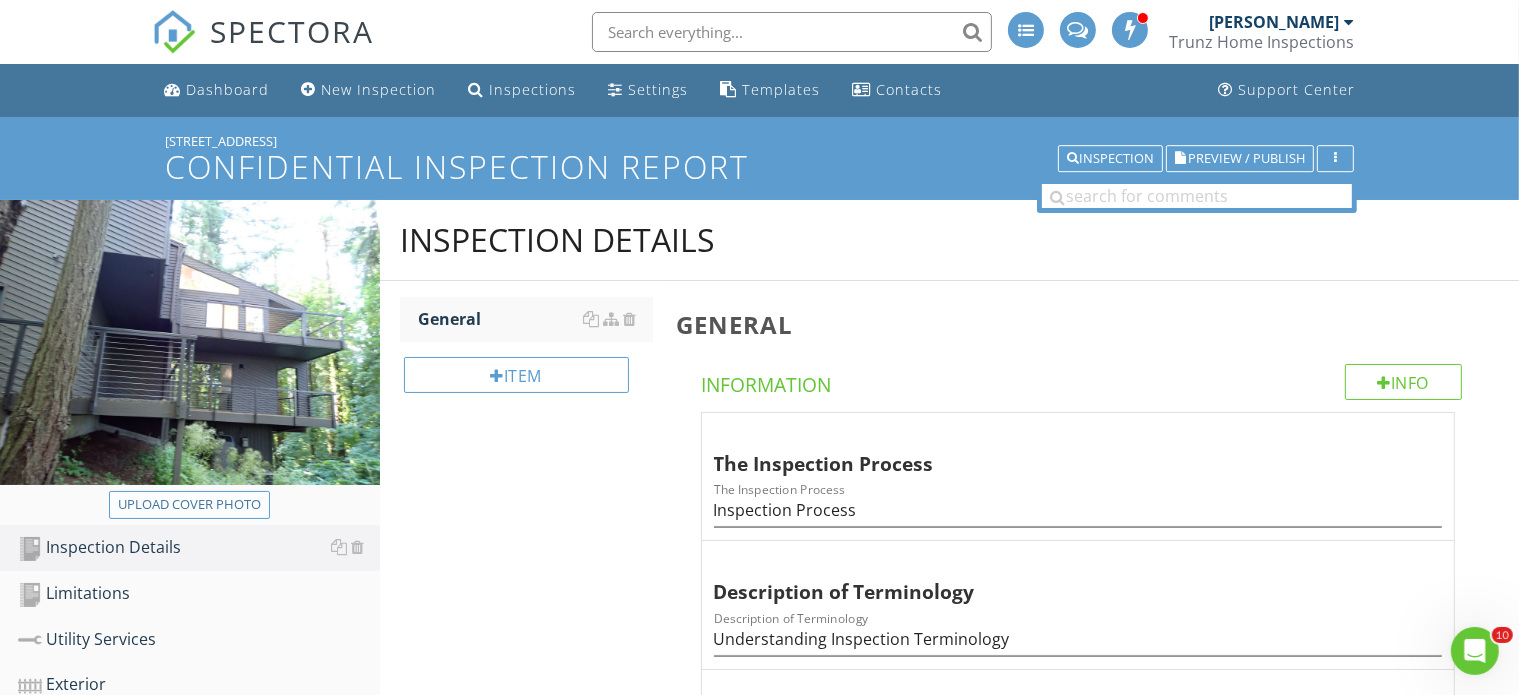 type on "C:\fakepath\P1010003.JPG" 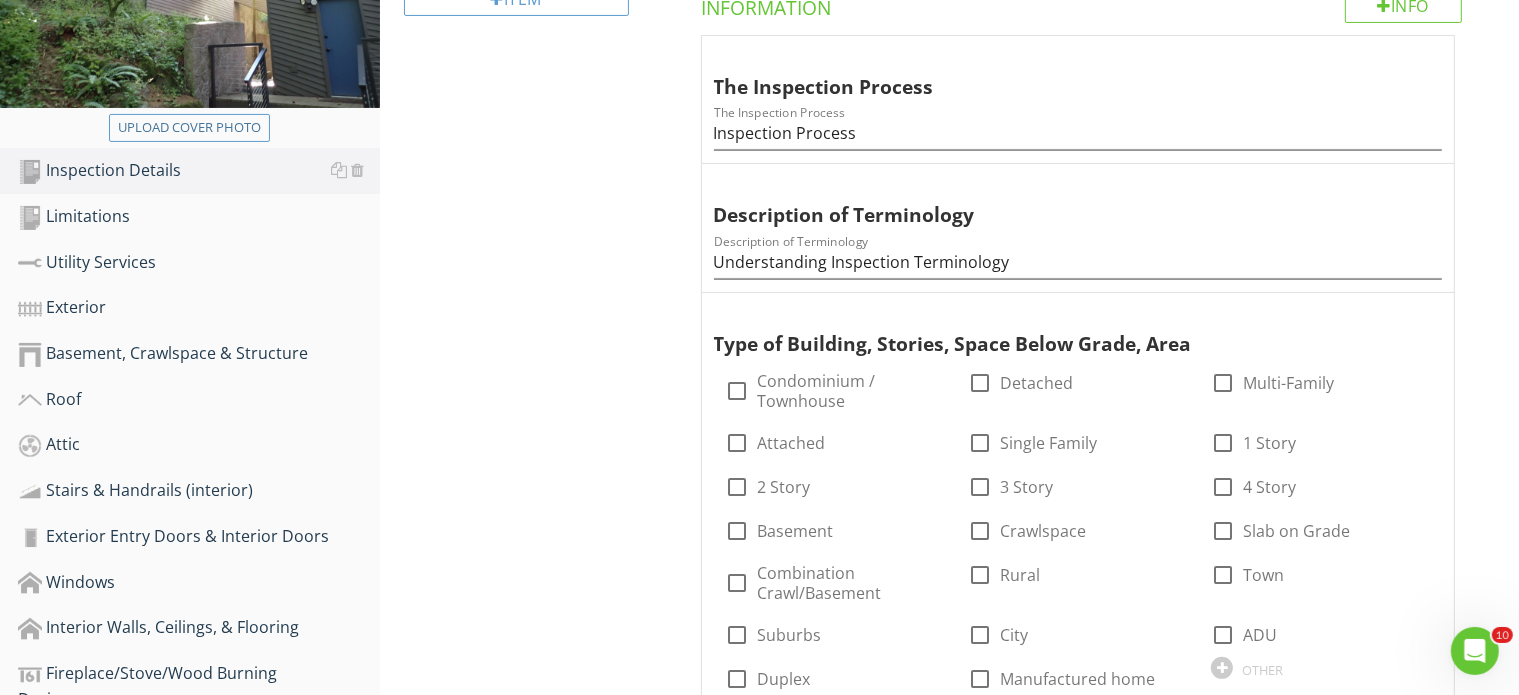 scroll, scrollTop: 500, scrollLeft: 0, axis: vertical 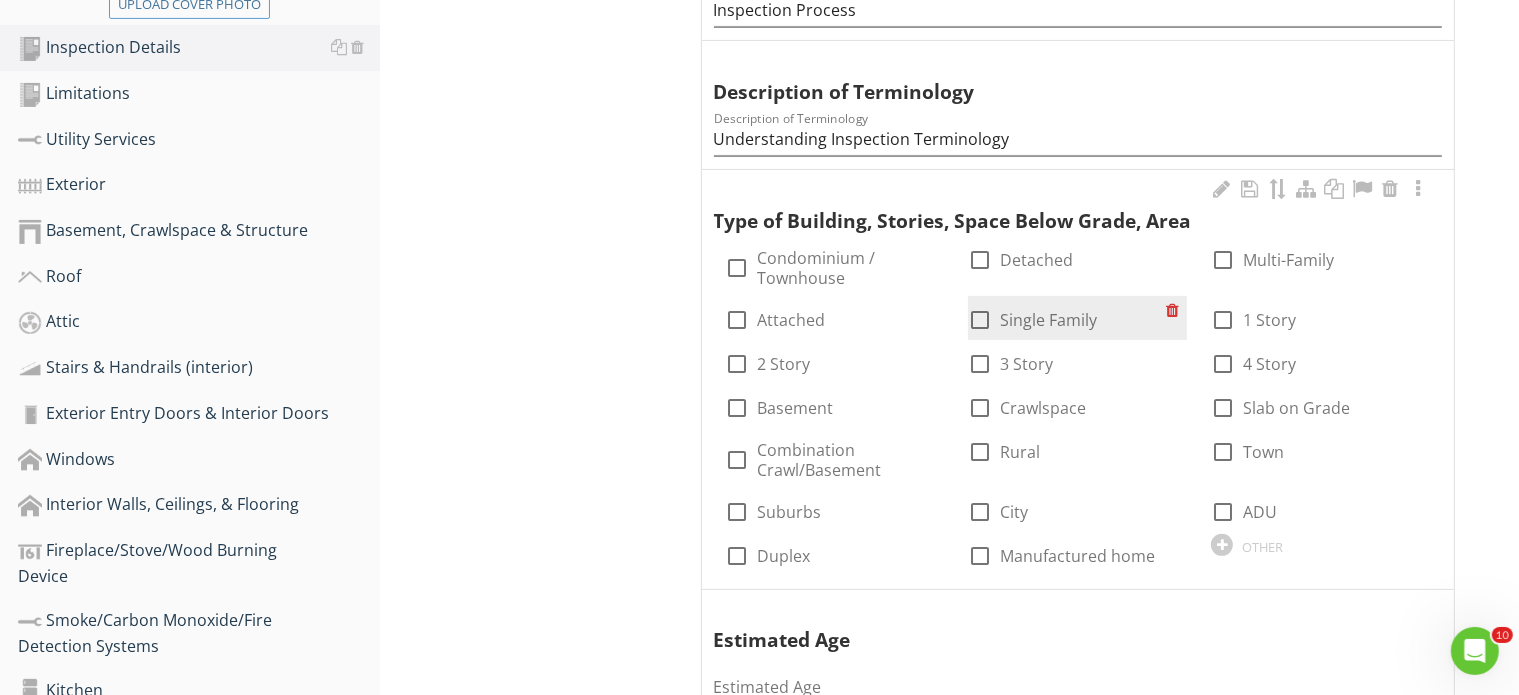 click at bounding box center (980, 320) 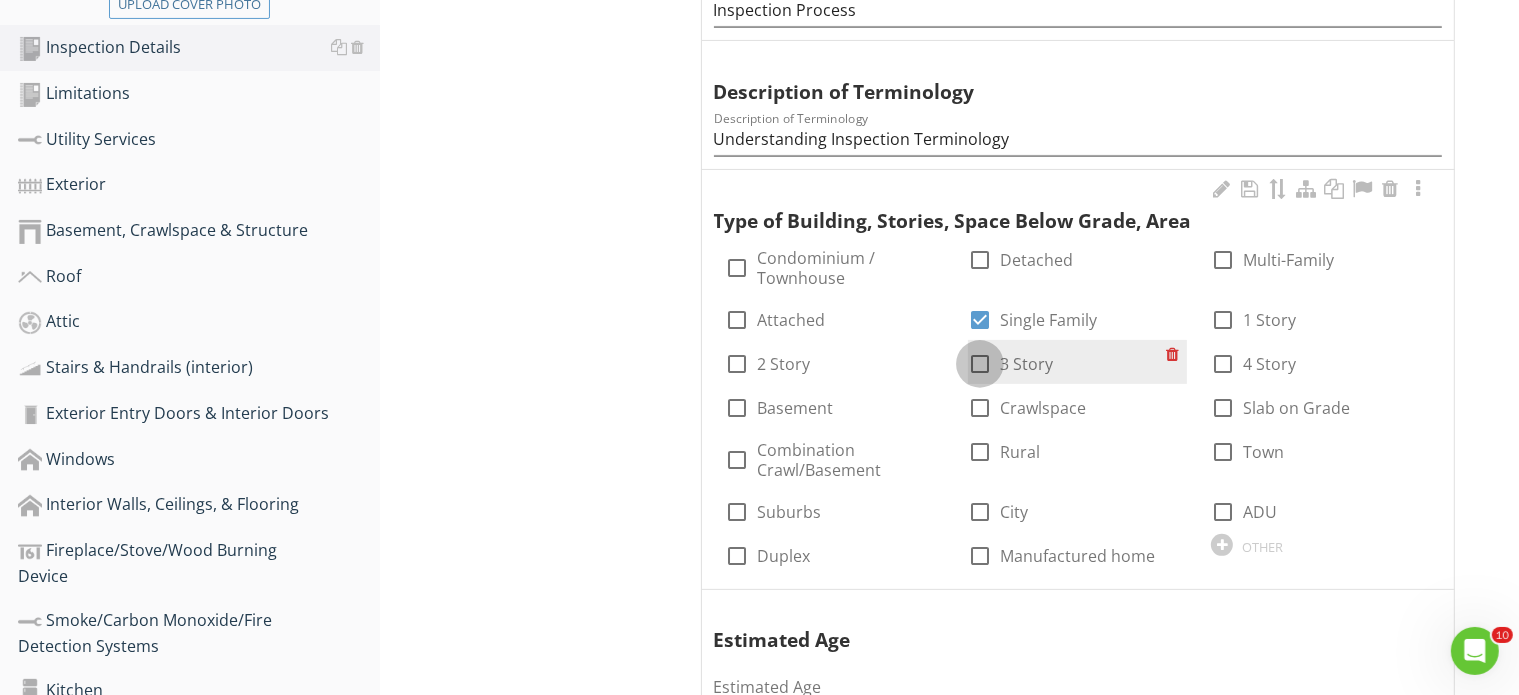 click at bounding box center [980, 364] 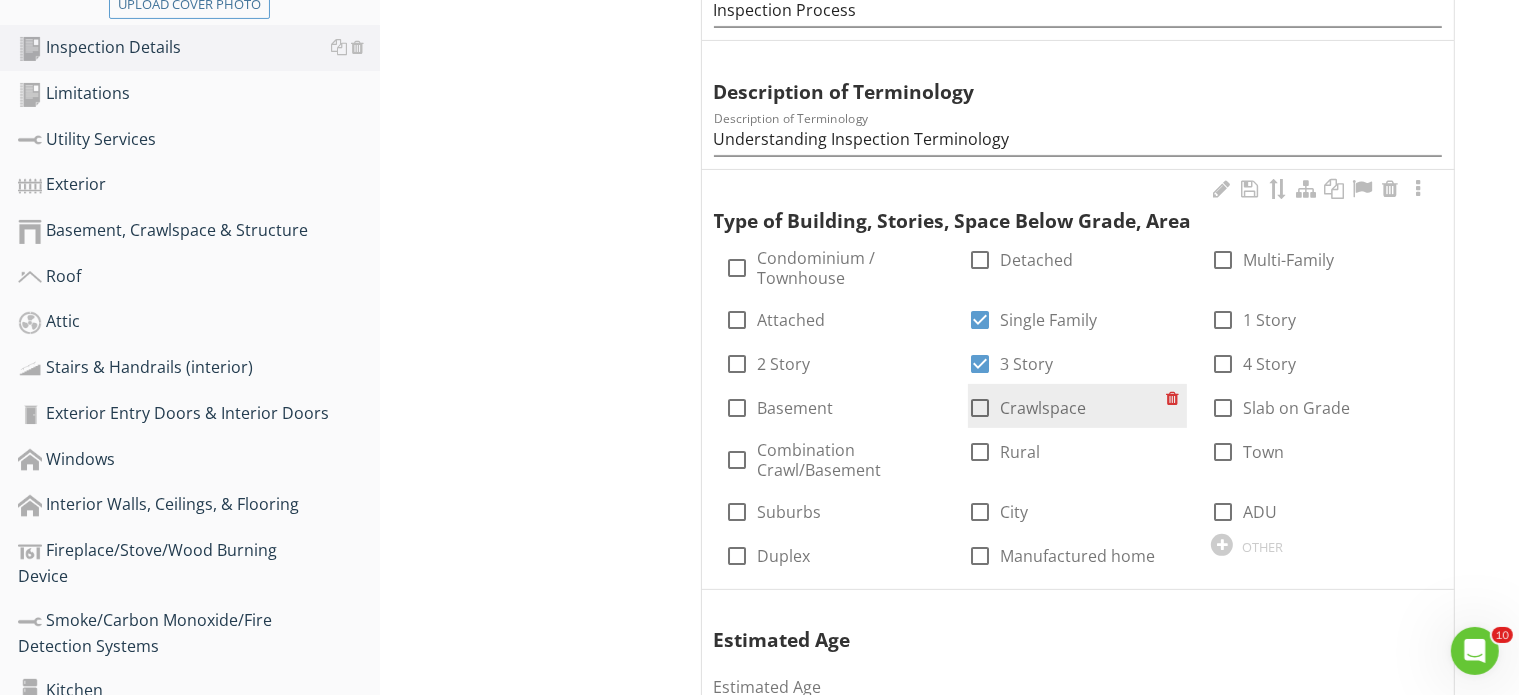 click at bounding box center [980, 408] 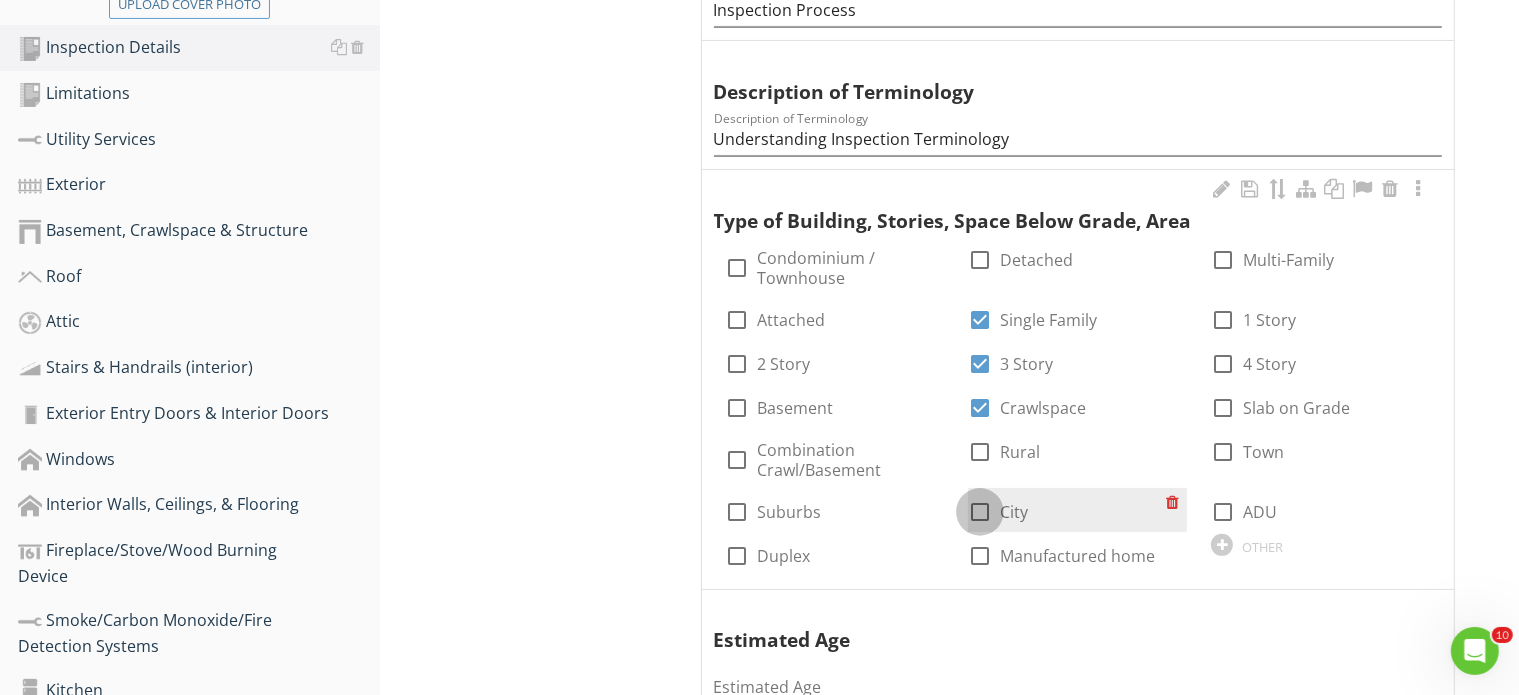 click at bounding box center [980, 512] 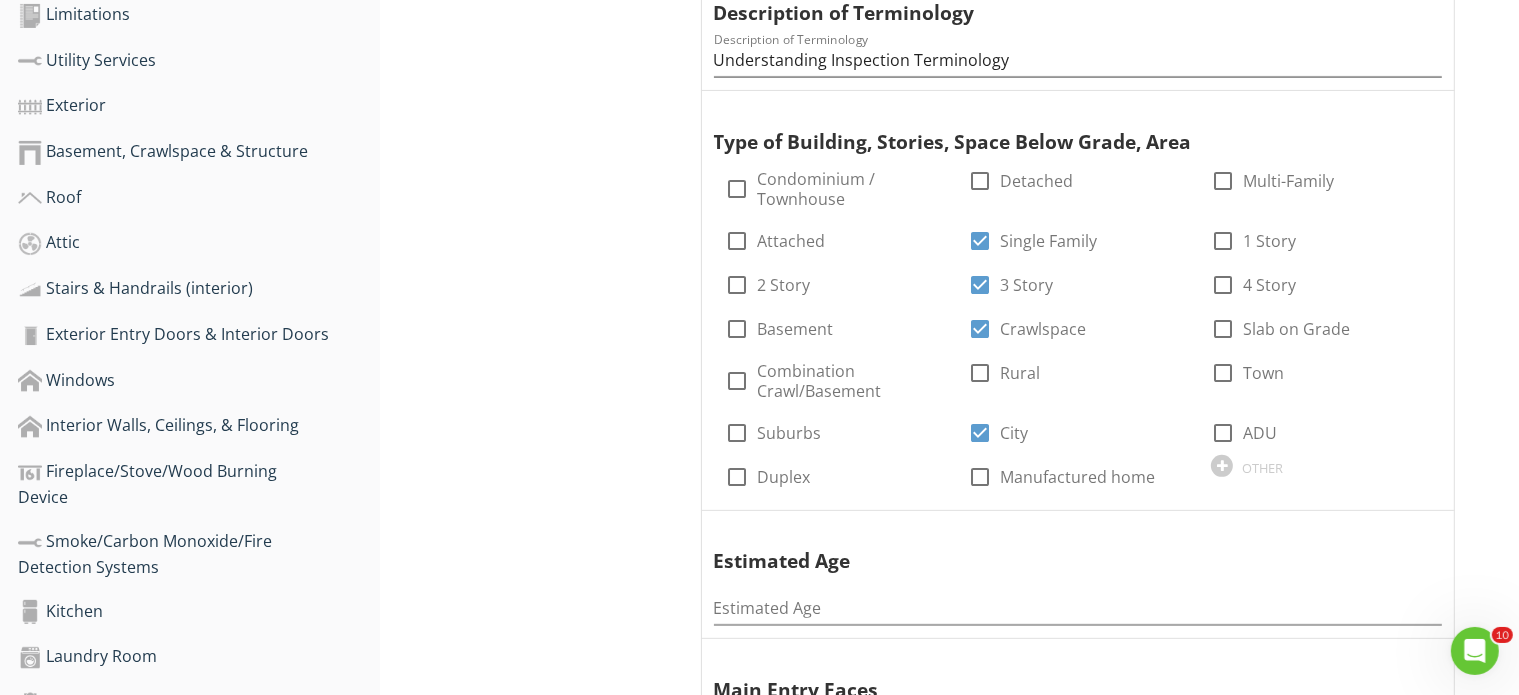 scroll, scrollTop: 700, scrollLeft: 0, axis: vertical 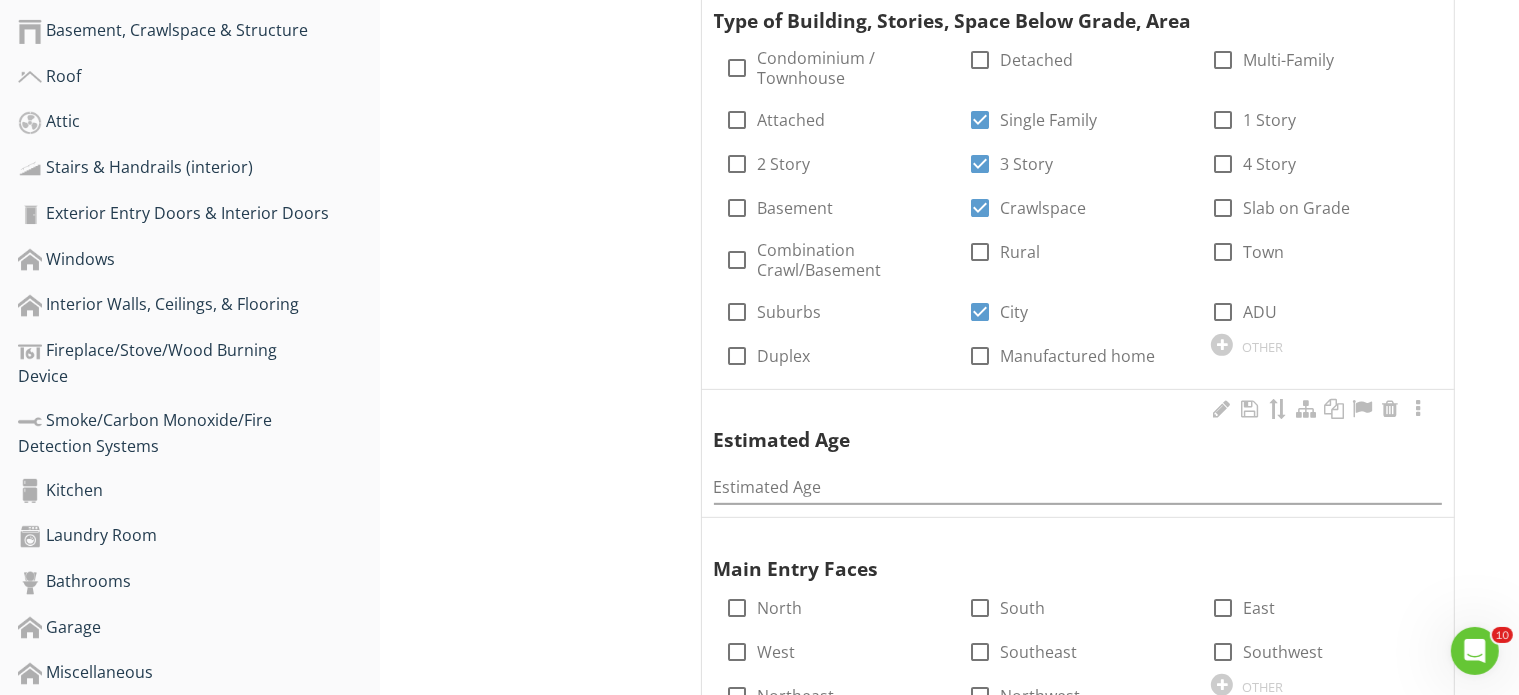 click on "Estimated Age" at bounding box center (1078, 481) 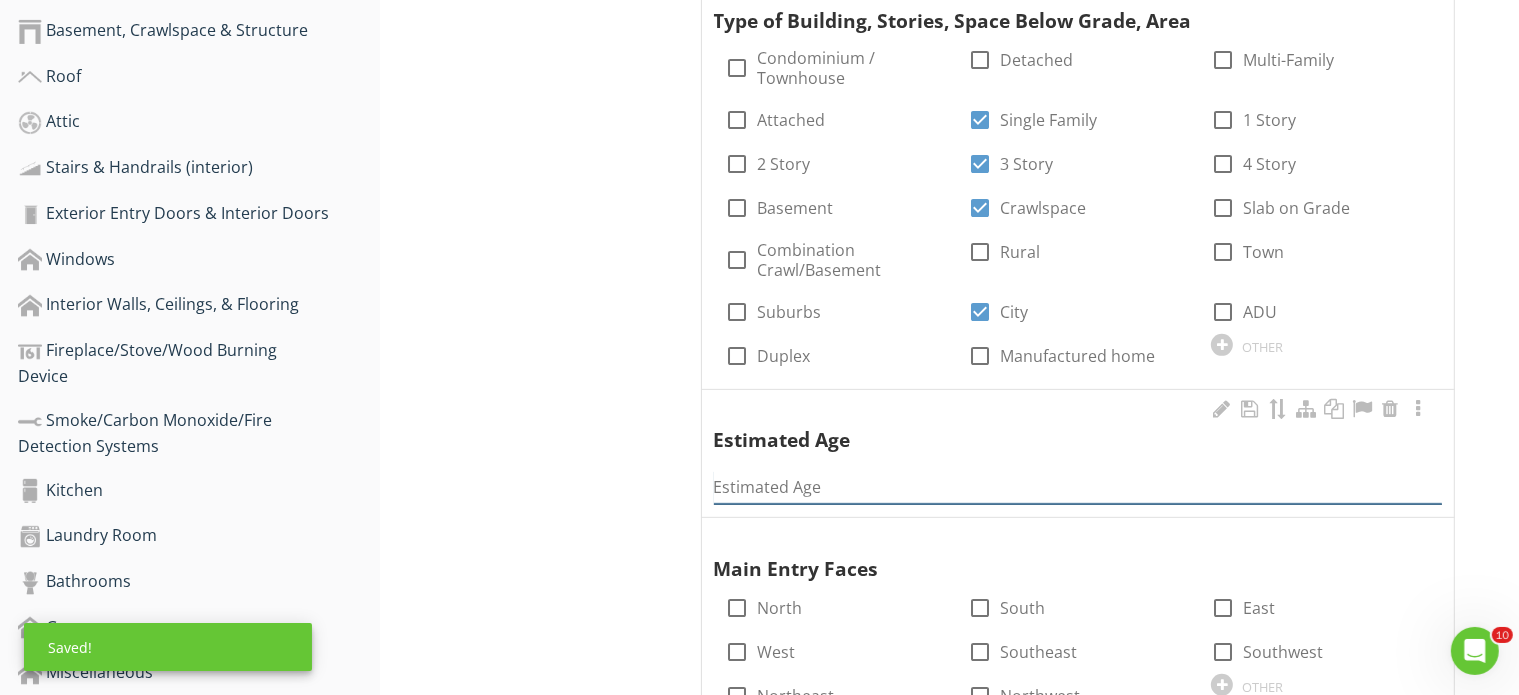click at bounding box center [1078, 487] 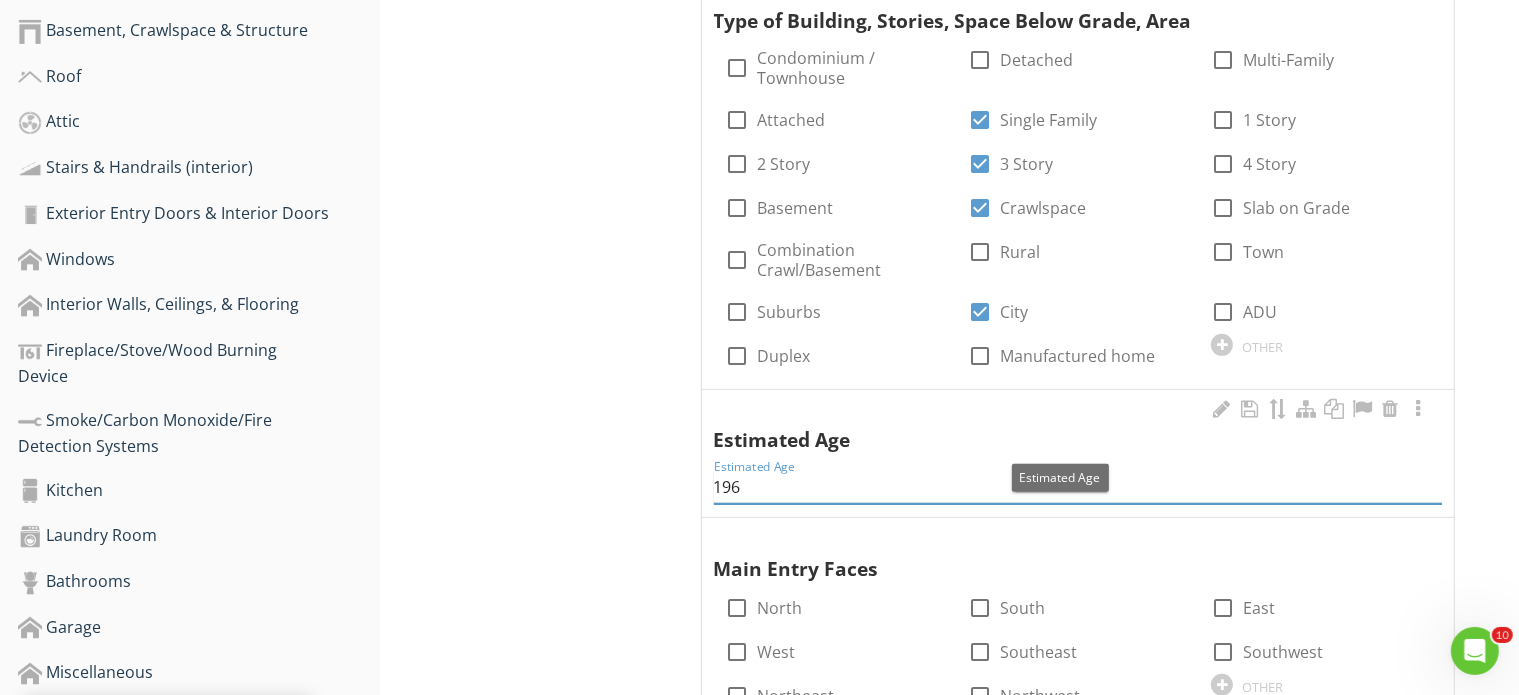 type on "1969" 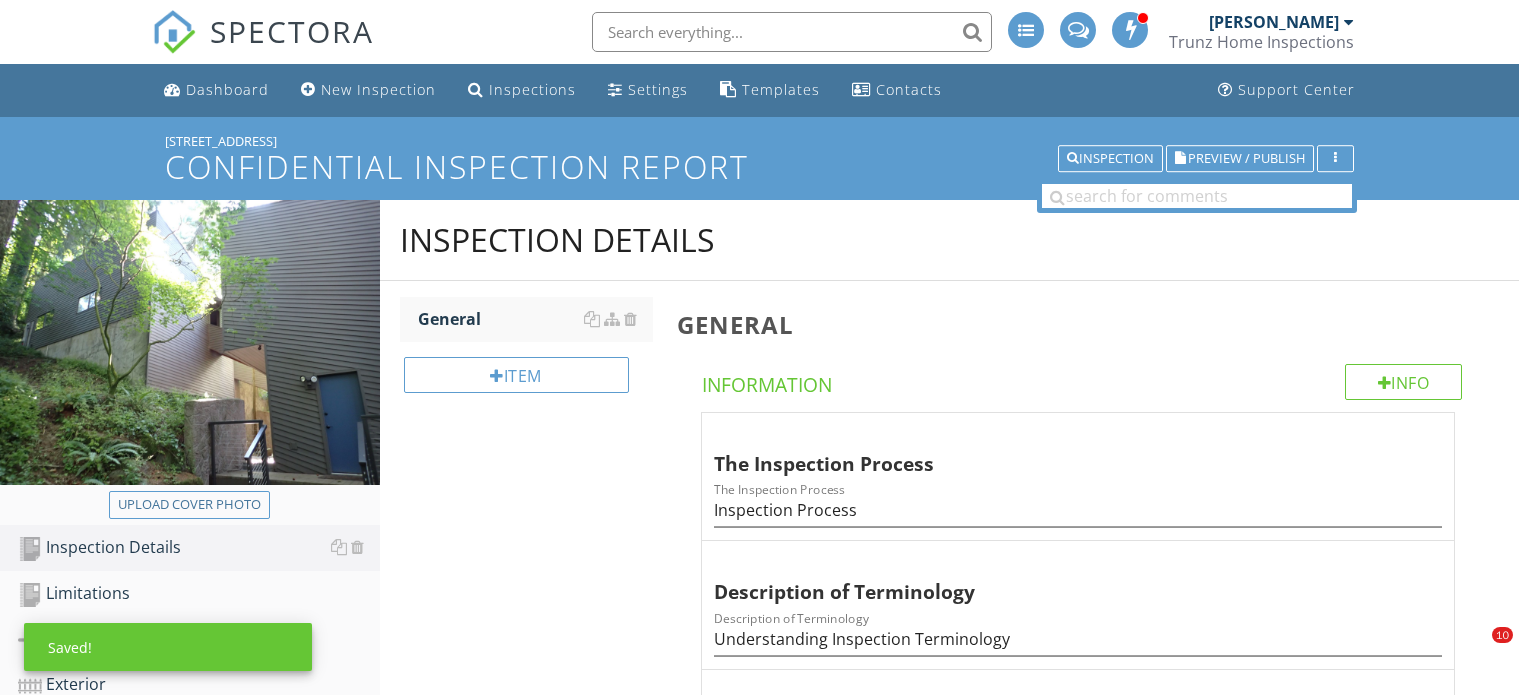 scroll, scrollTop: 700, scrollLeft: 0, axis: vertical 